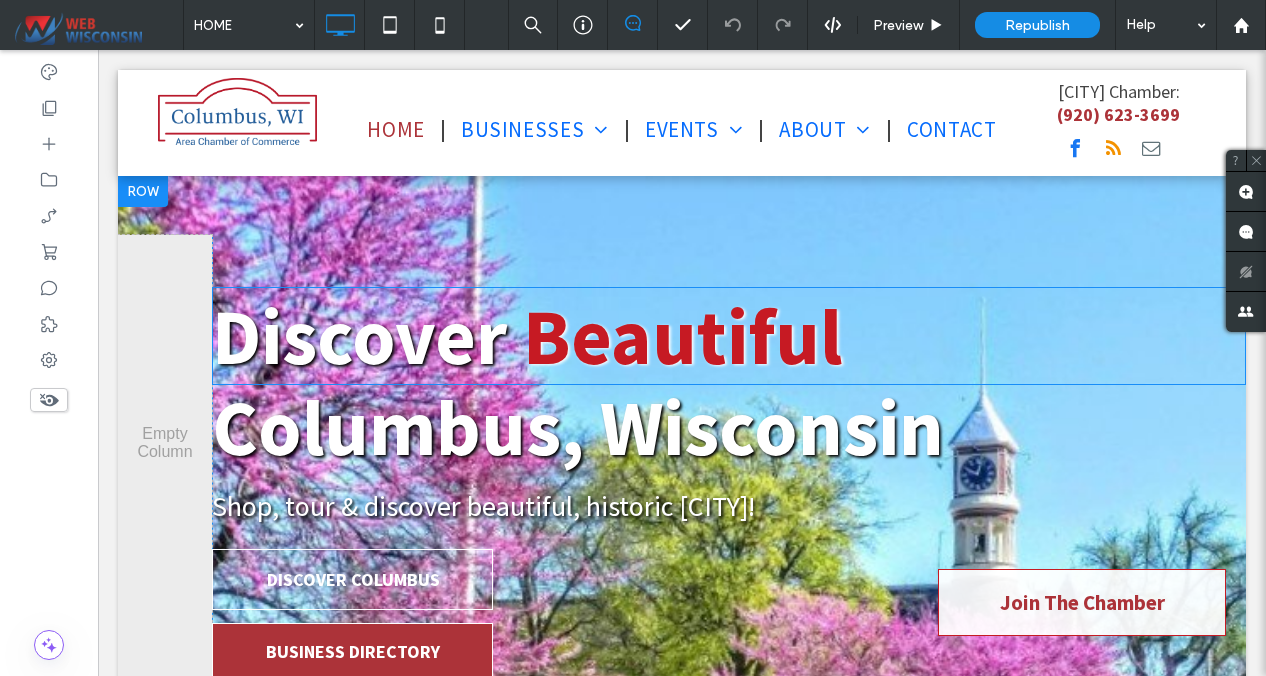 scroll, scrollTop: 0, scrollLeft: 0, axis: both 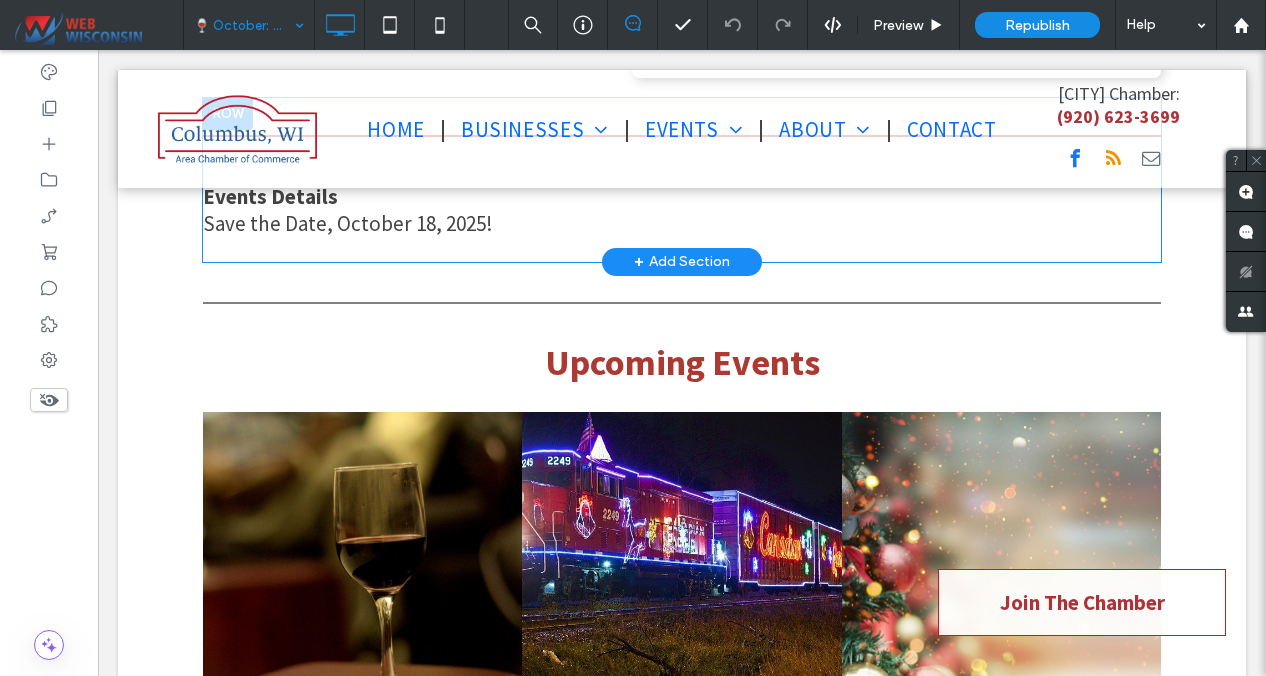 click on "+" at bounding box center [639, 262] 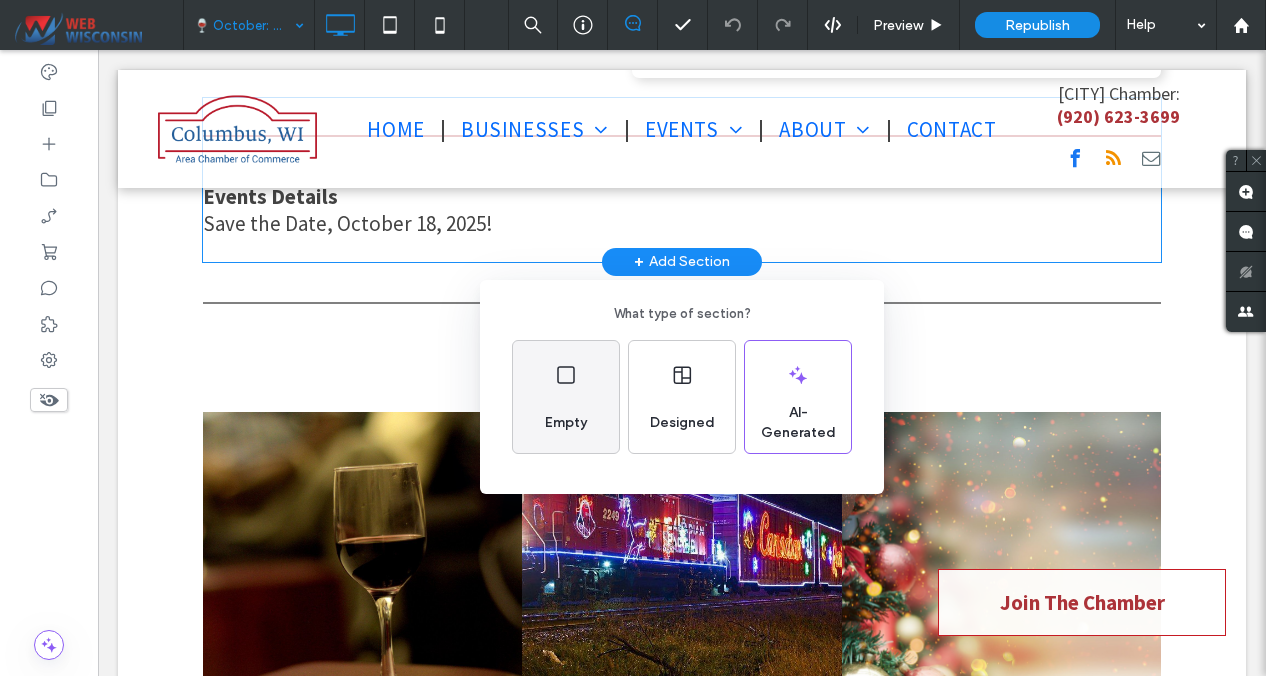 click on "Empty" at bounding box center [566, 397] 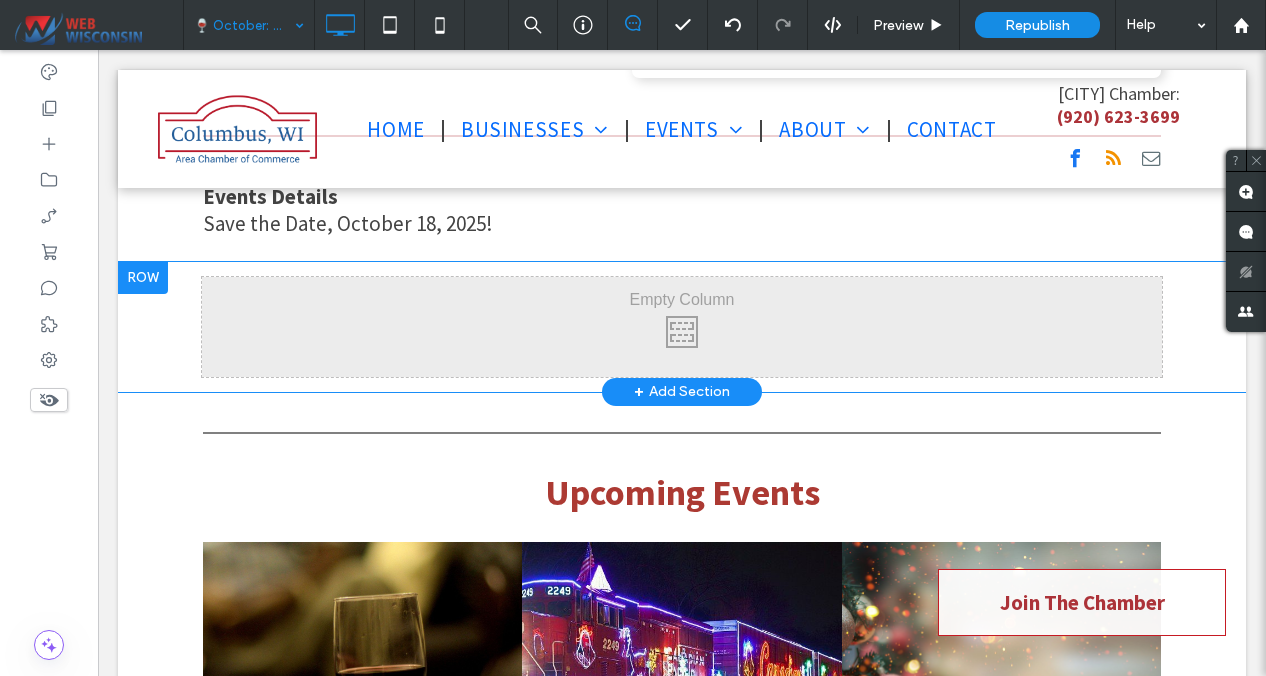 click on "Click To Paste     Click To Paste" at bounding box center [682, 327] 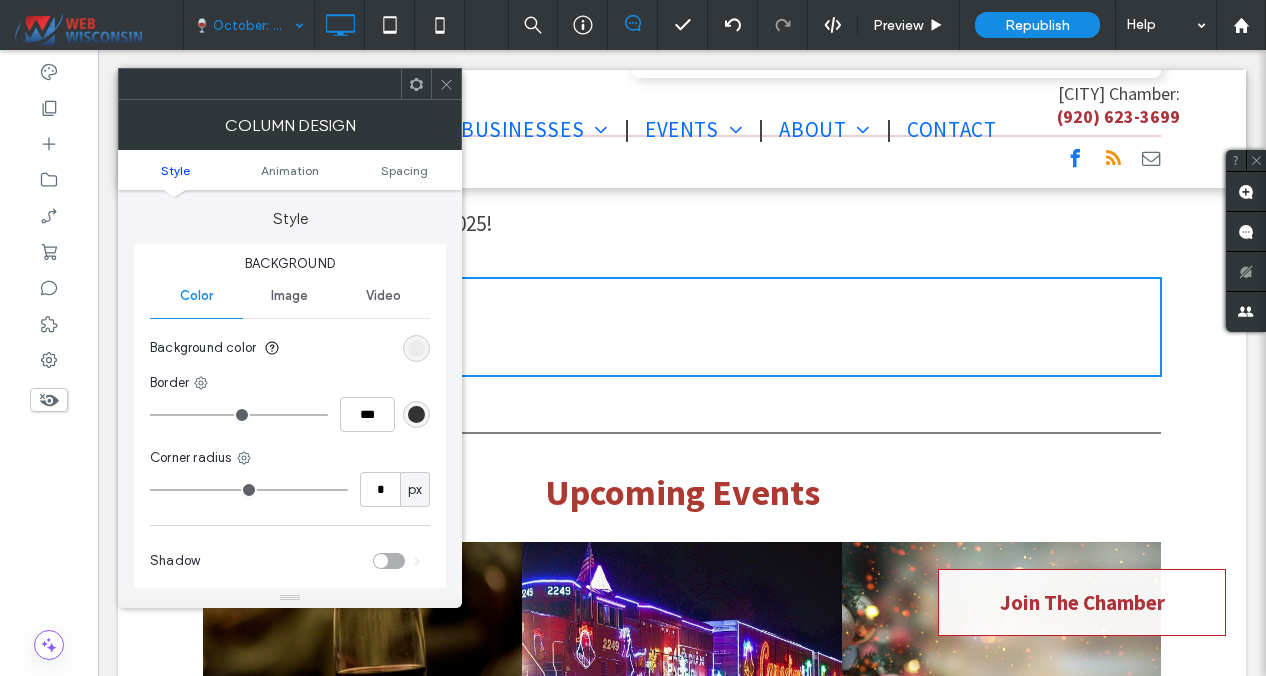 click 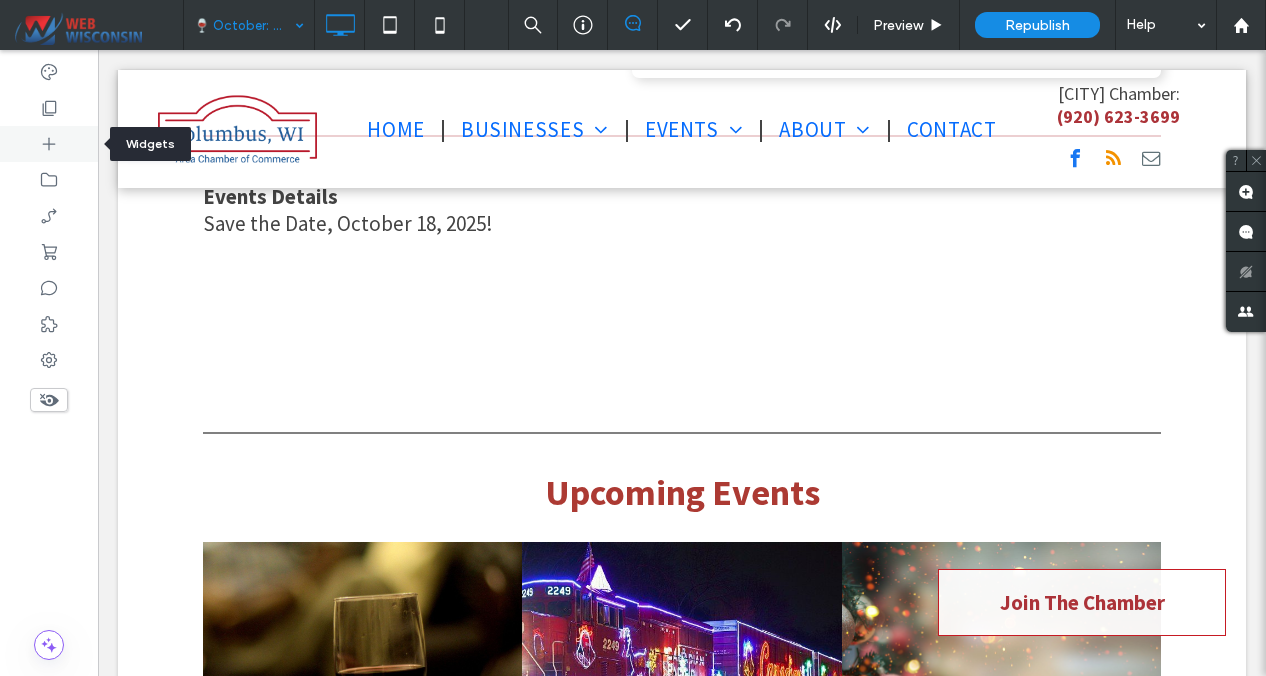 click 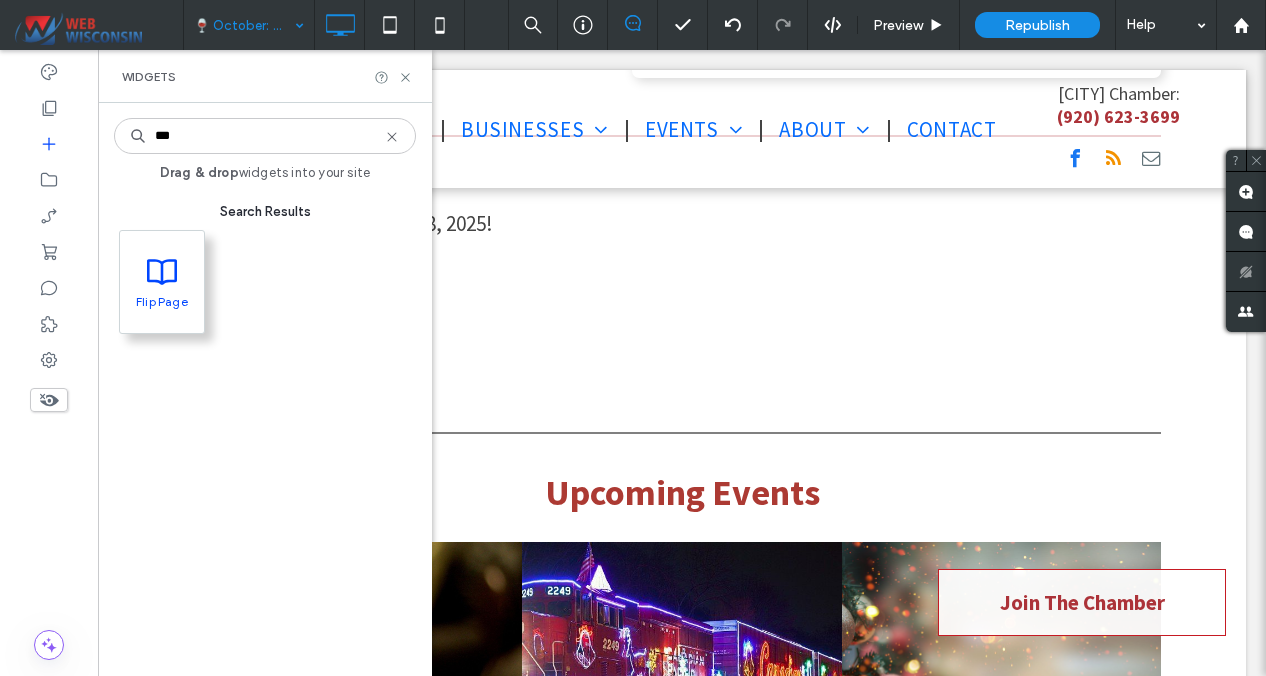 type on "***" 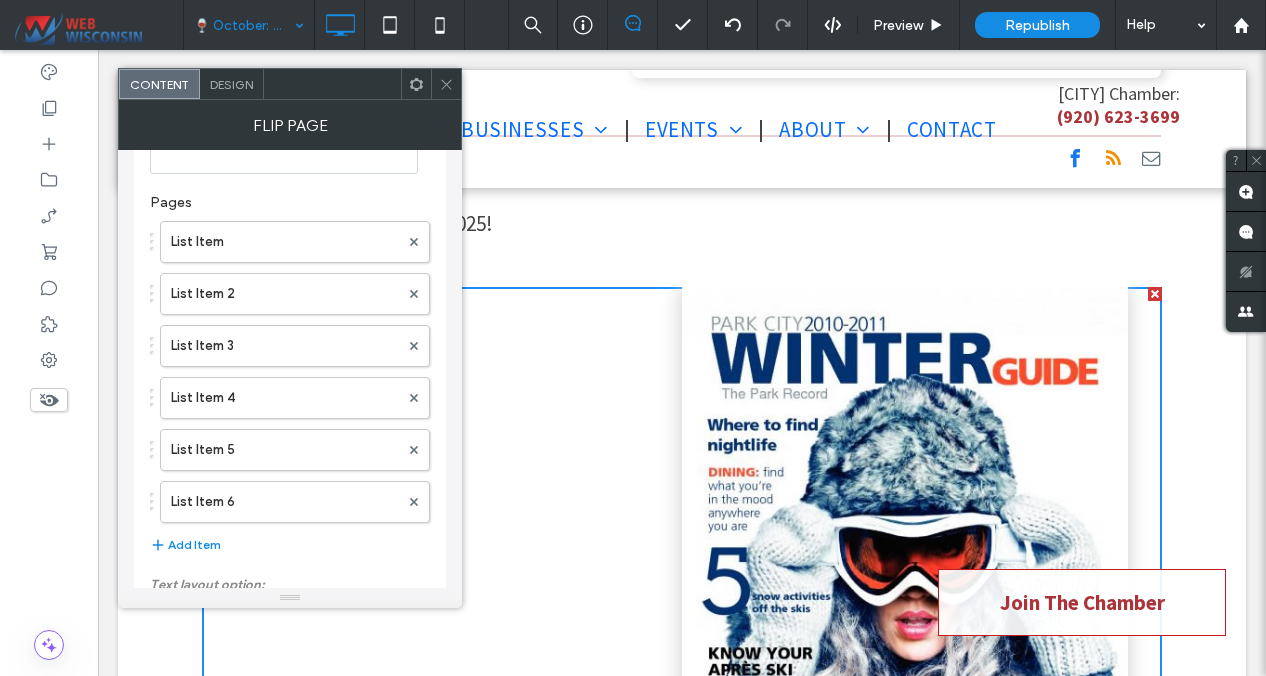 scroll, scrollTop: 924, scrollLeft: 0, axis: vertical 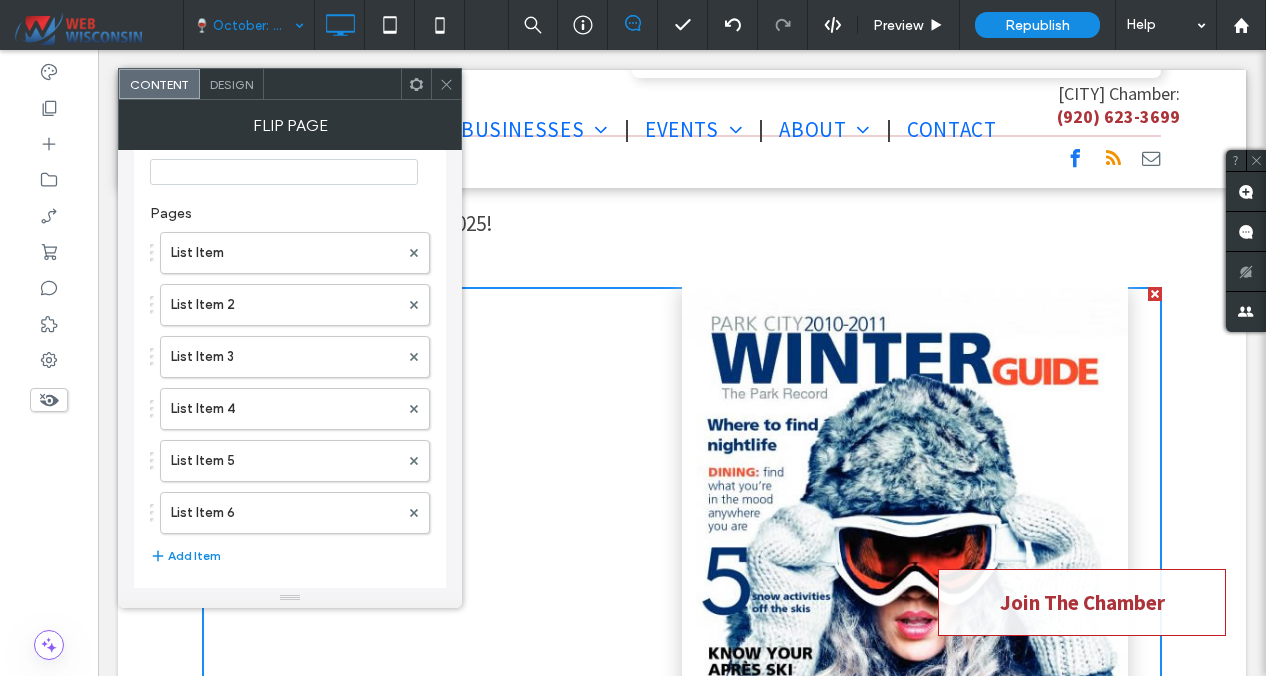 click at bounding box center (446, 84) 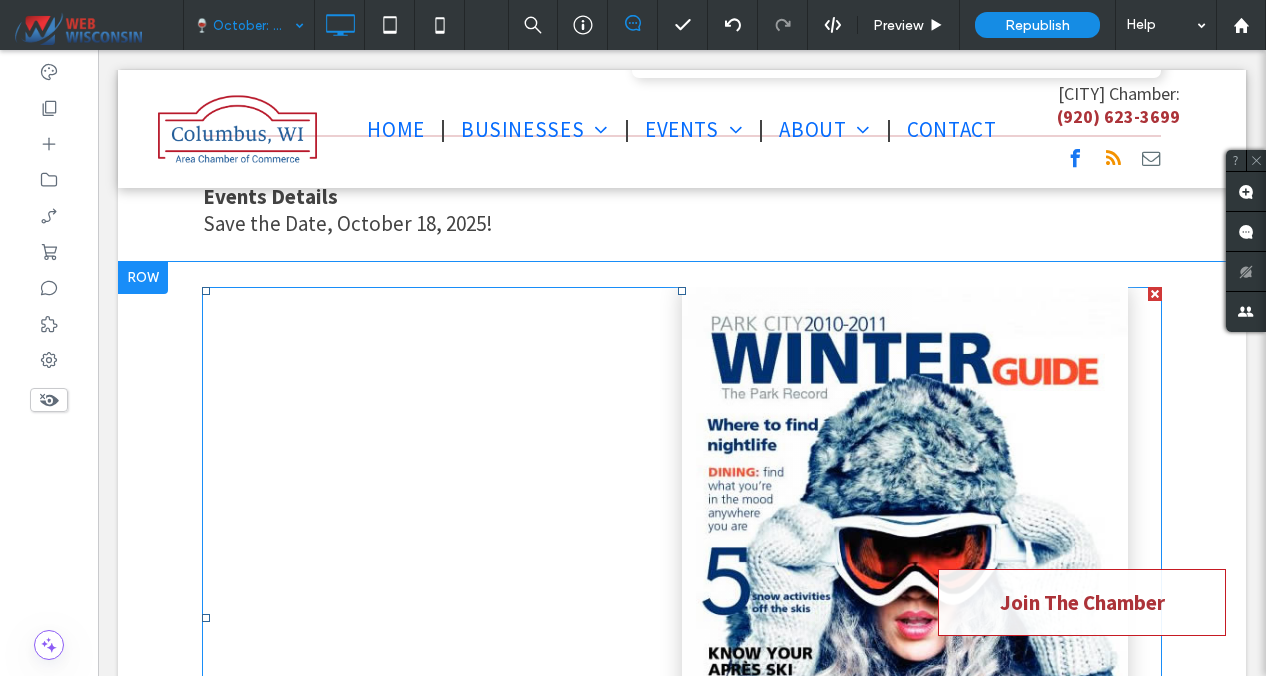 click at bounding box center (1155, 294) 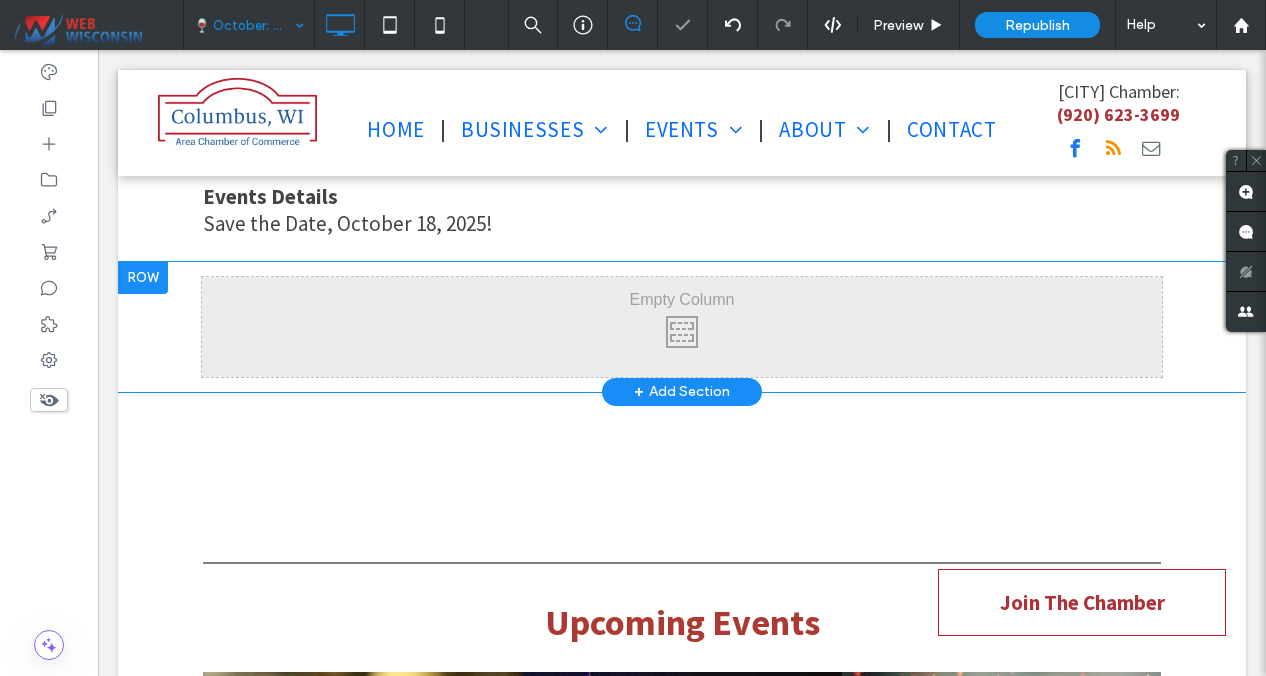 scroll, scrollTop: 1084, scrollLeft: 0, axis: vertical 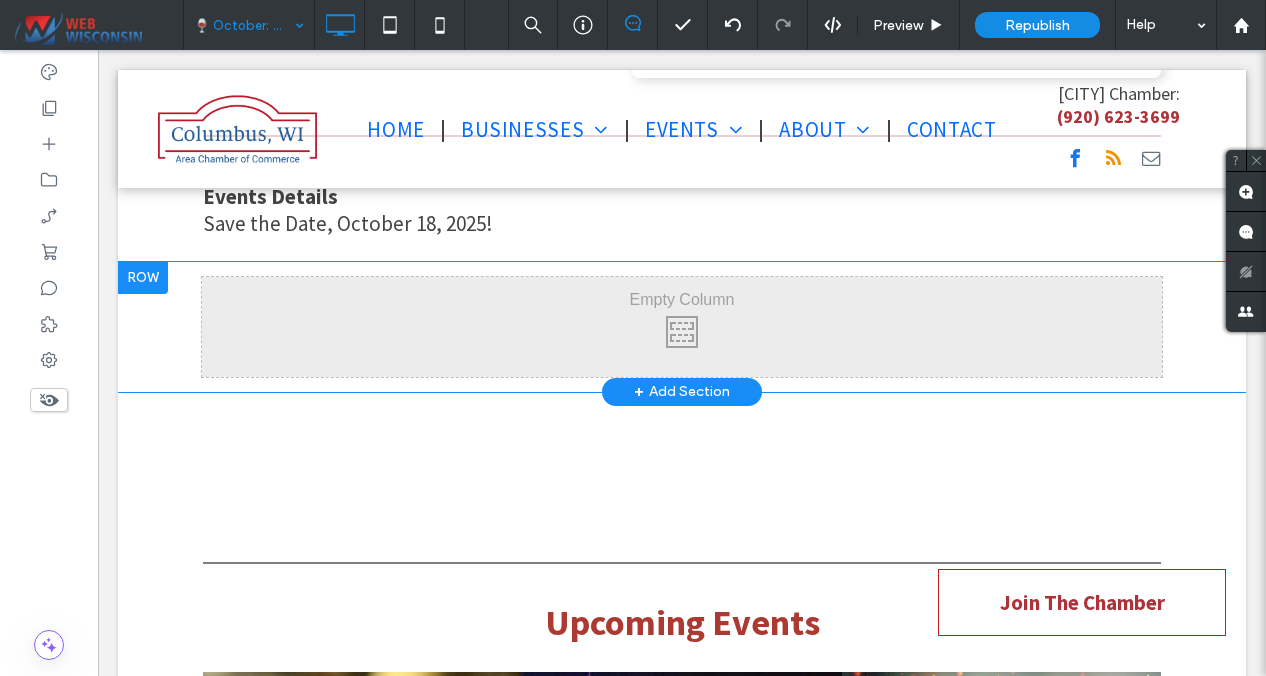click at bounding box center (143, 278) 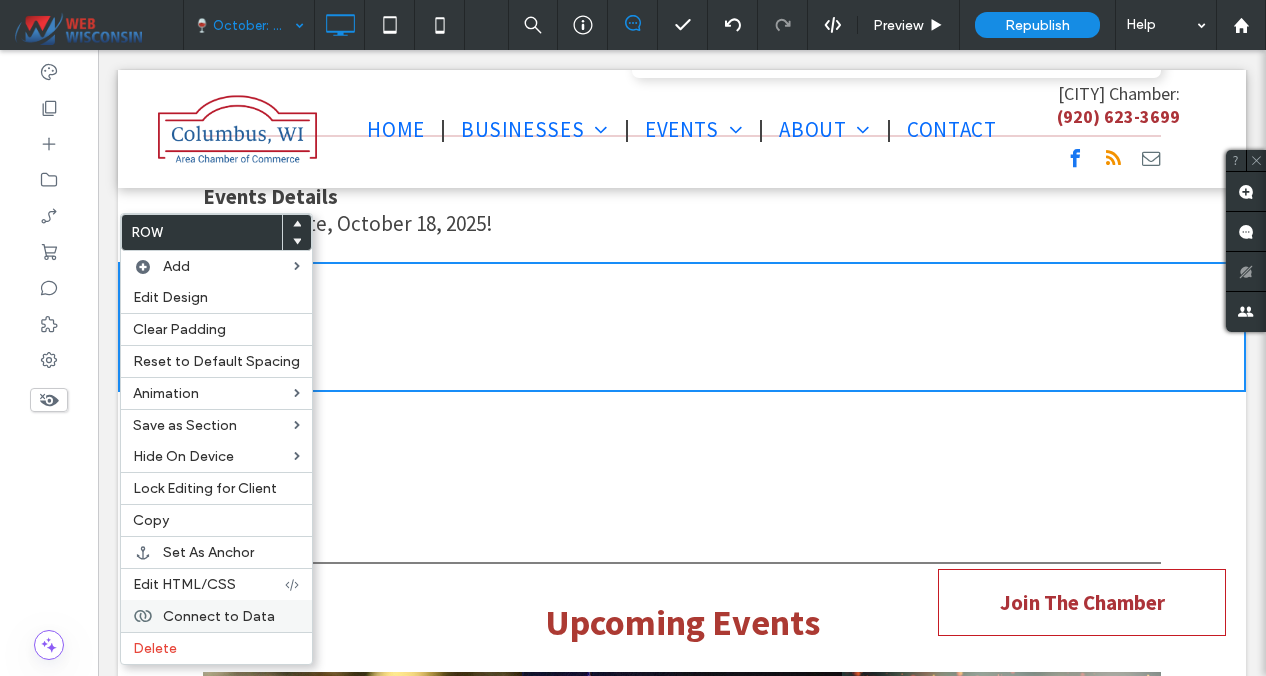 click on "Connect to Data" at bounding box center [216, 616] 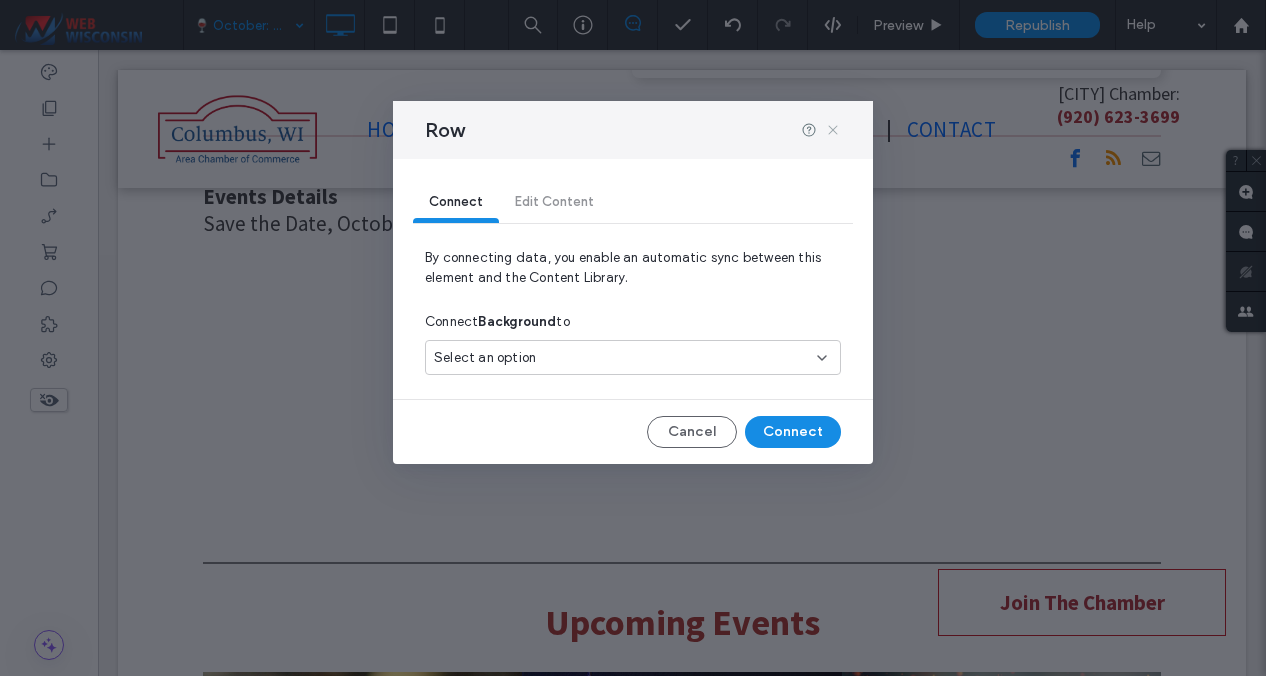 click 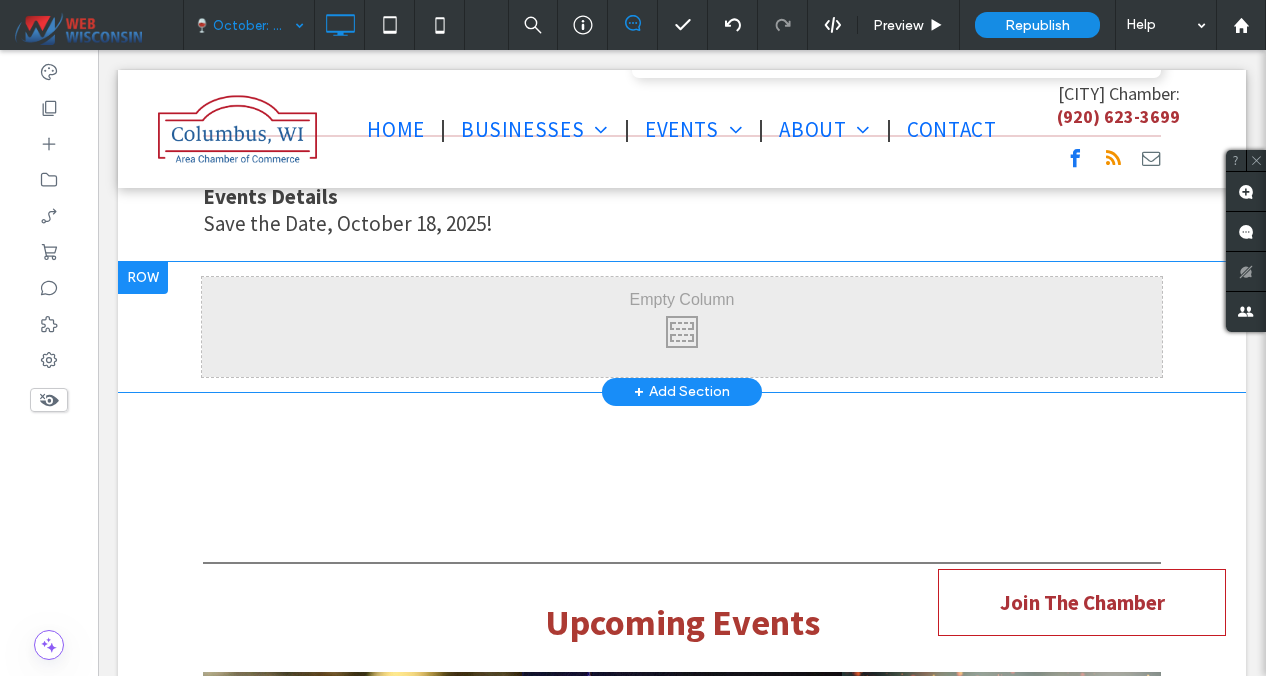 click at bounding box center [143, 278] 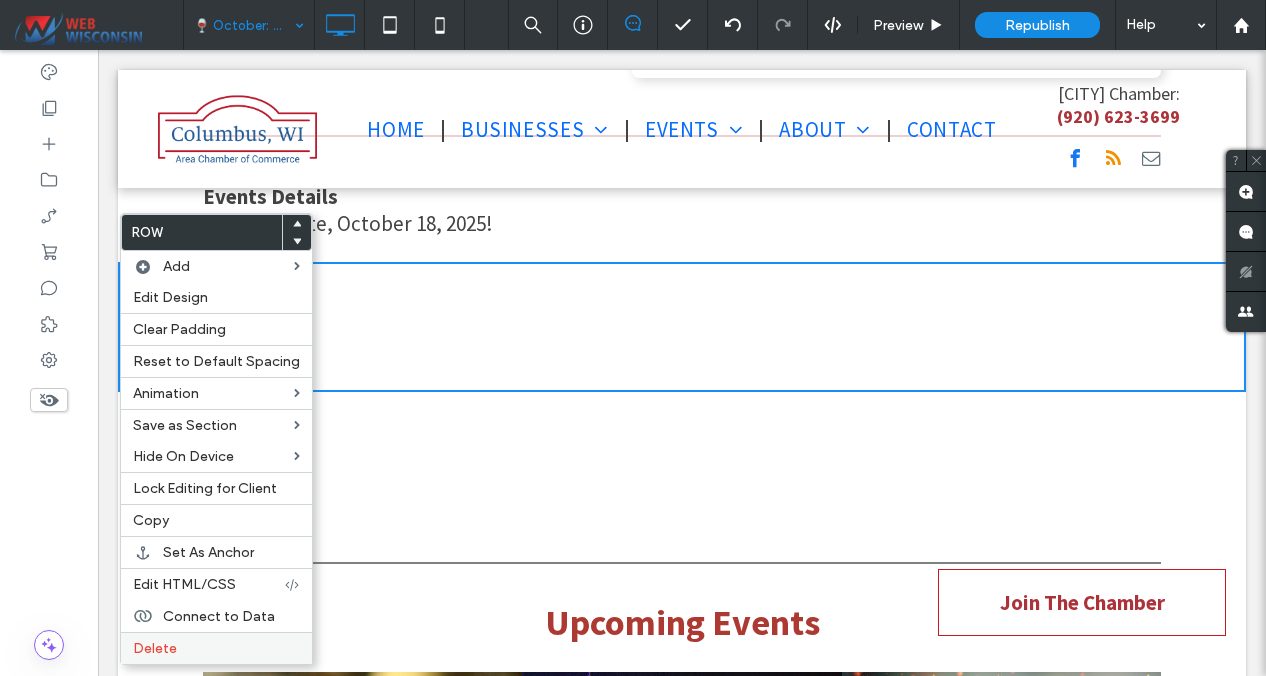 click on "Delete" at bounding box center [155, 648] 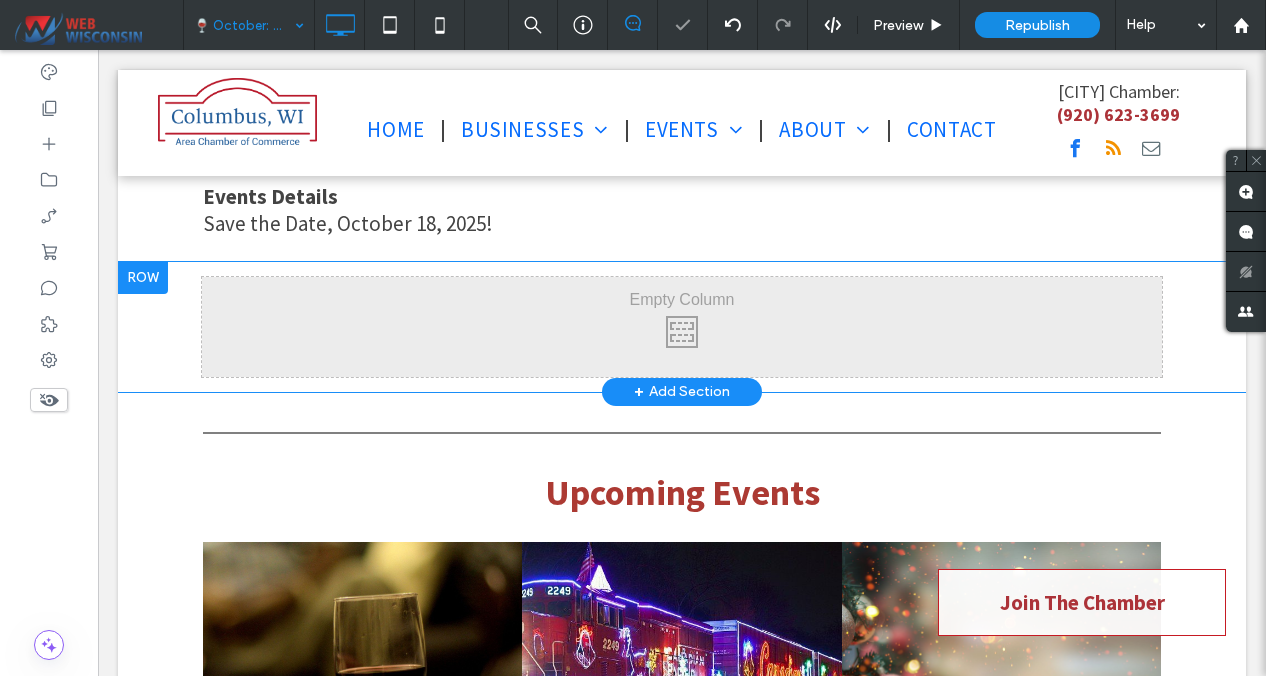 click at bounding box center (143, 278) 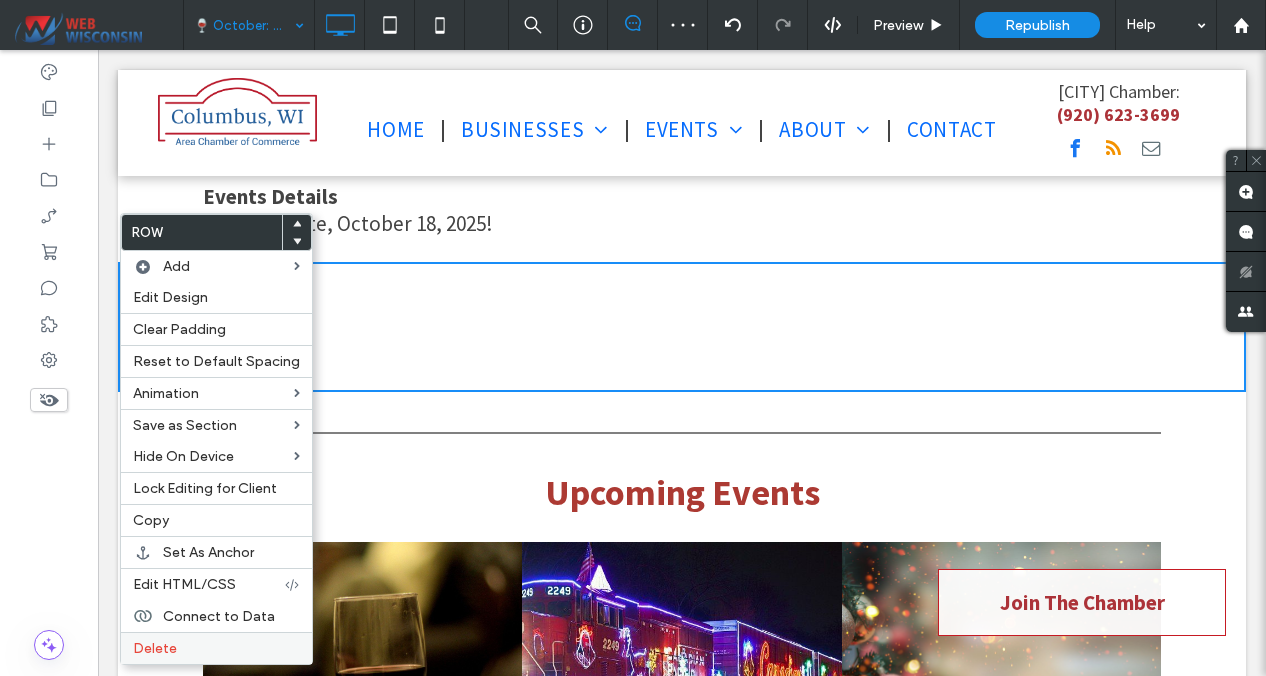 click on "Delete" at bounding box center [155, 648] 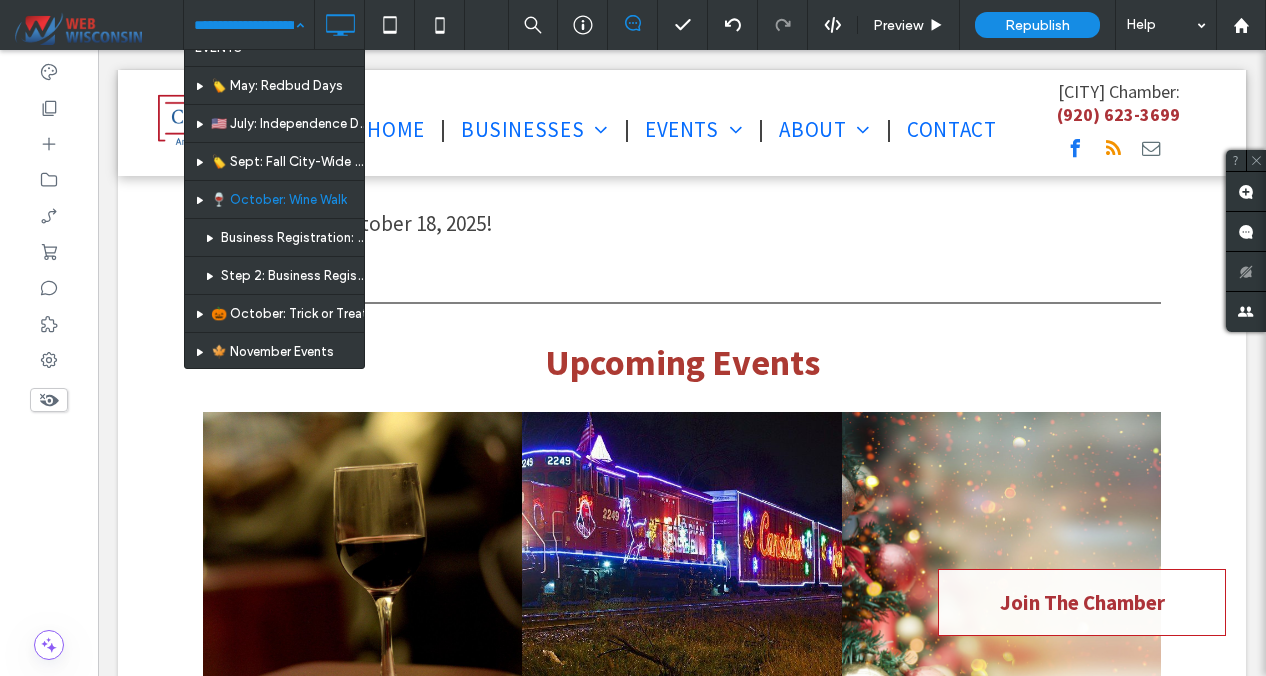 scroll, scrollTop: 481, scrollLeft: 0, axis: vertical 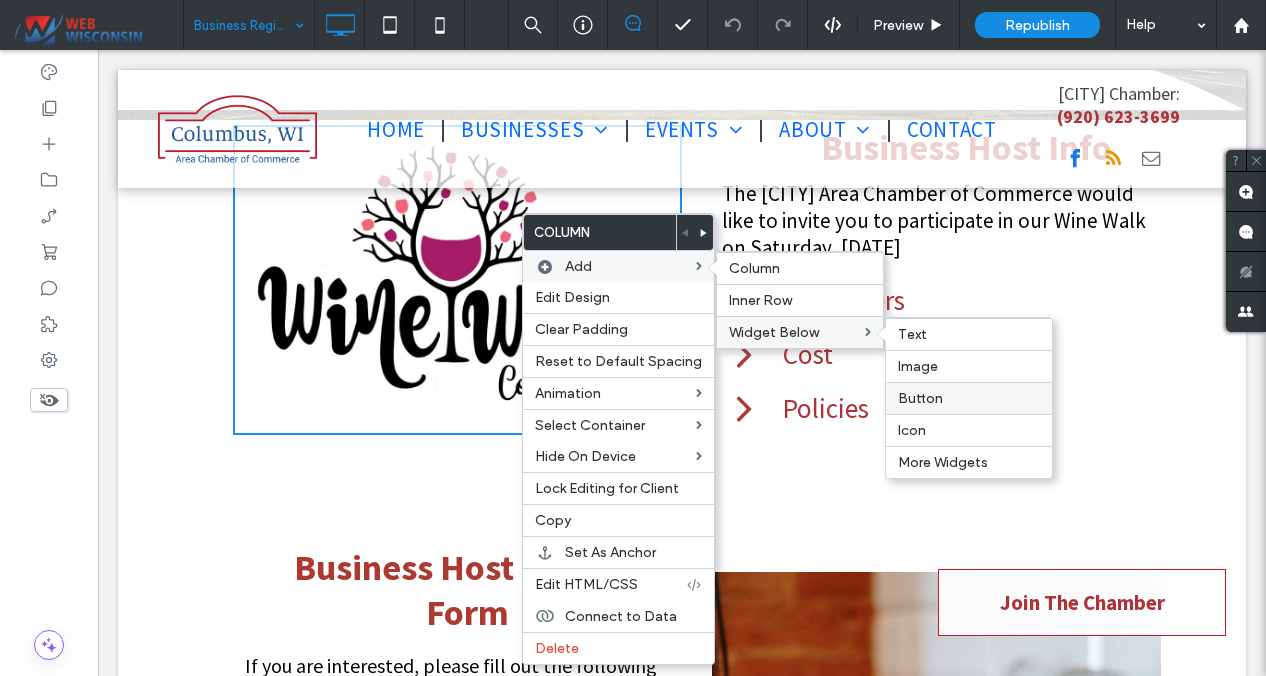 click on "Button" at bounding box center (920, 398) 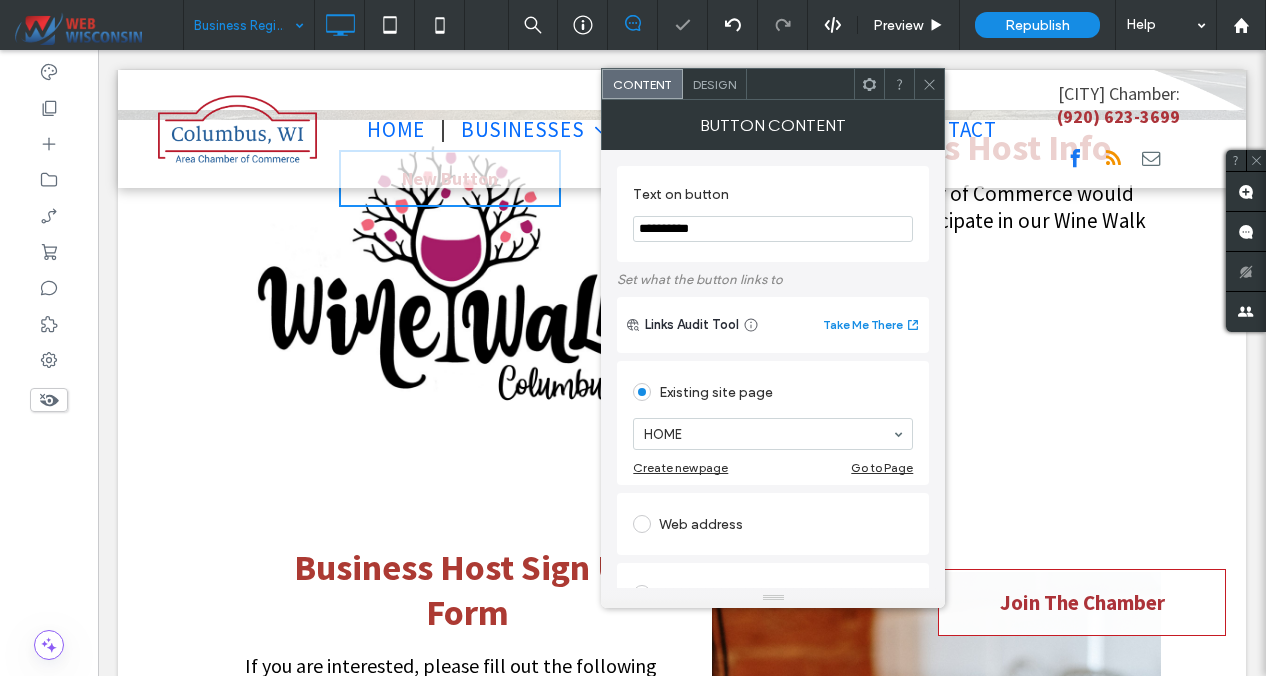 click on "**********" at bounding box center [773, 229] 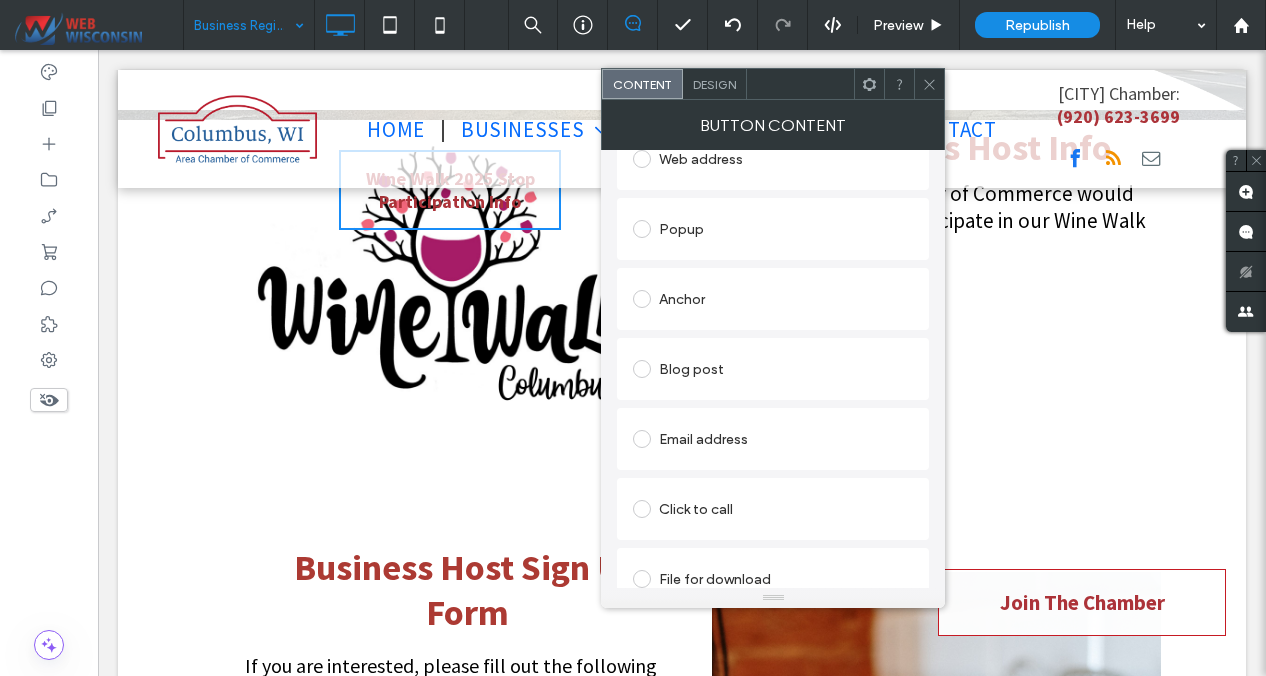 scroll, scrollTop: 389, scrollLeft: 0, axis: vertical 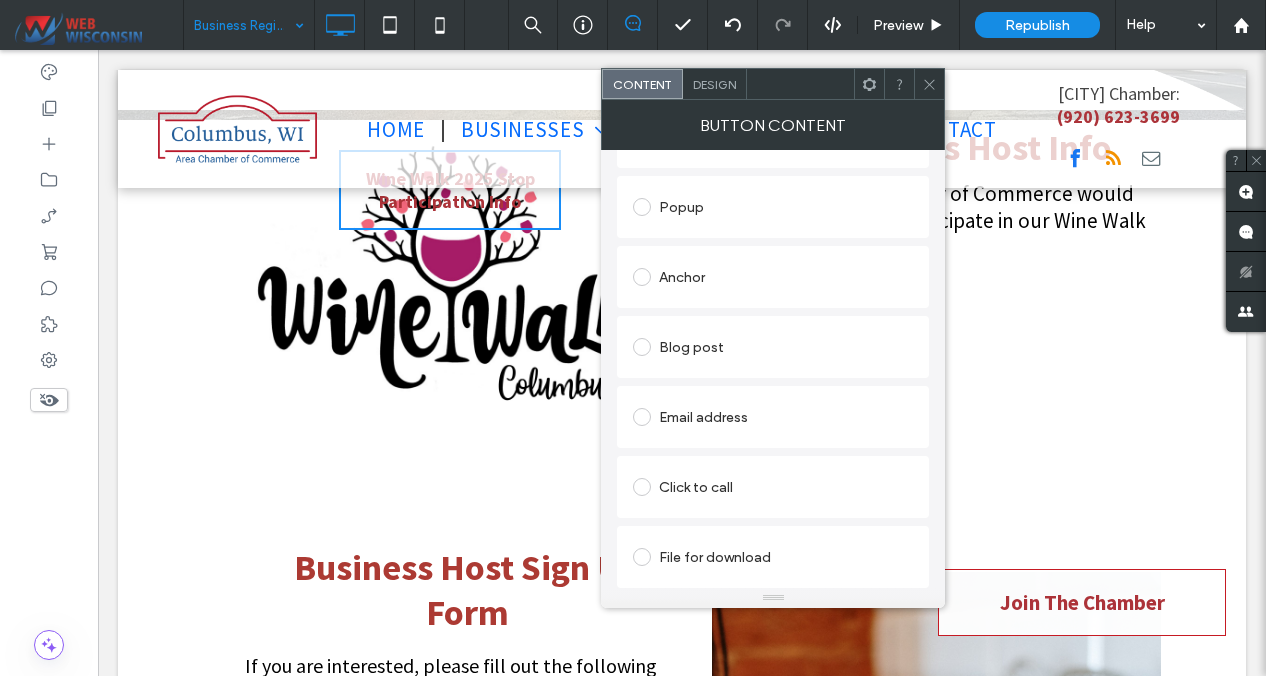 type on "**********" 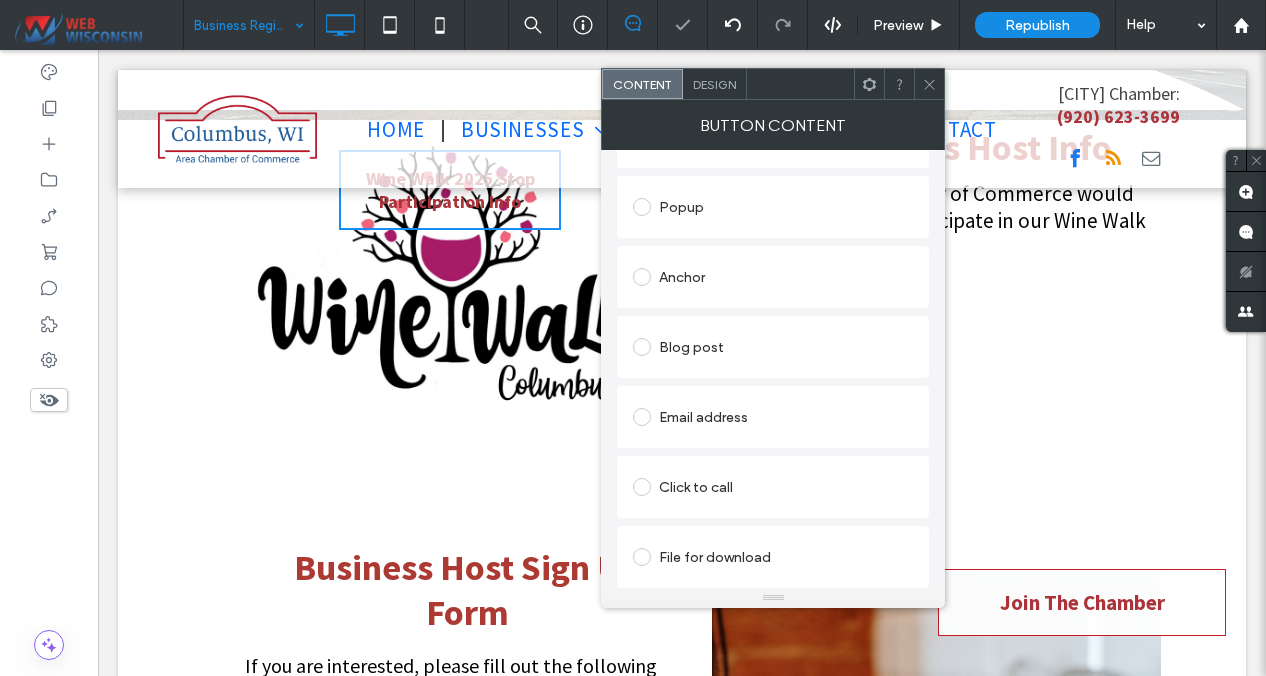 click on "File for download" at bounding box center [773, 557] 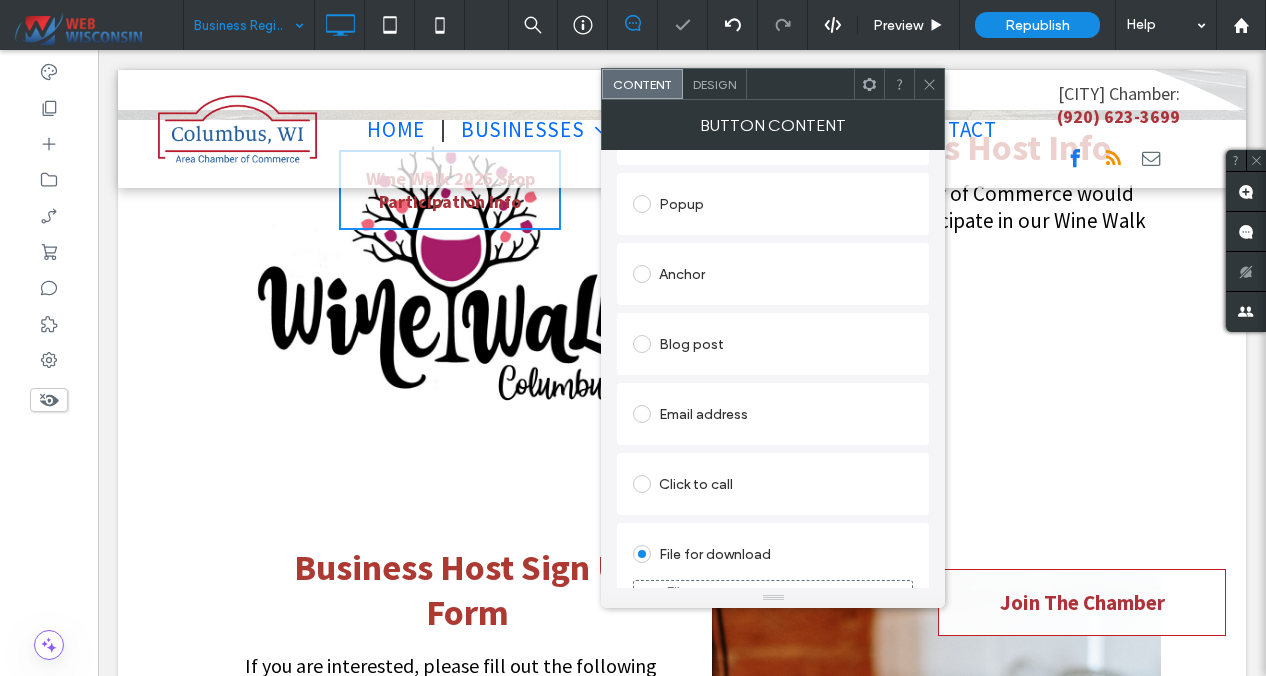 scroll, scrollTop: 367, scrollLeft: 0, axis: vertical 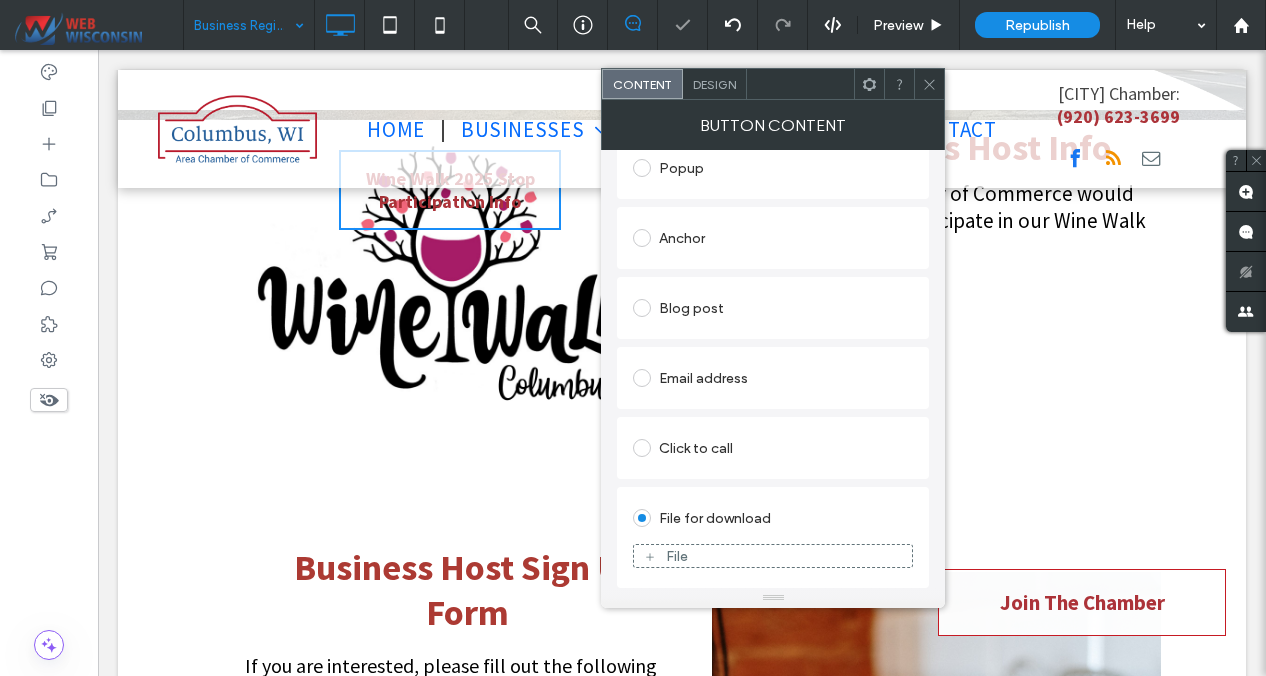 click on "File" at bounding box center (773, 556) 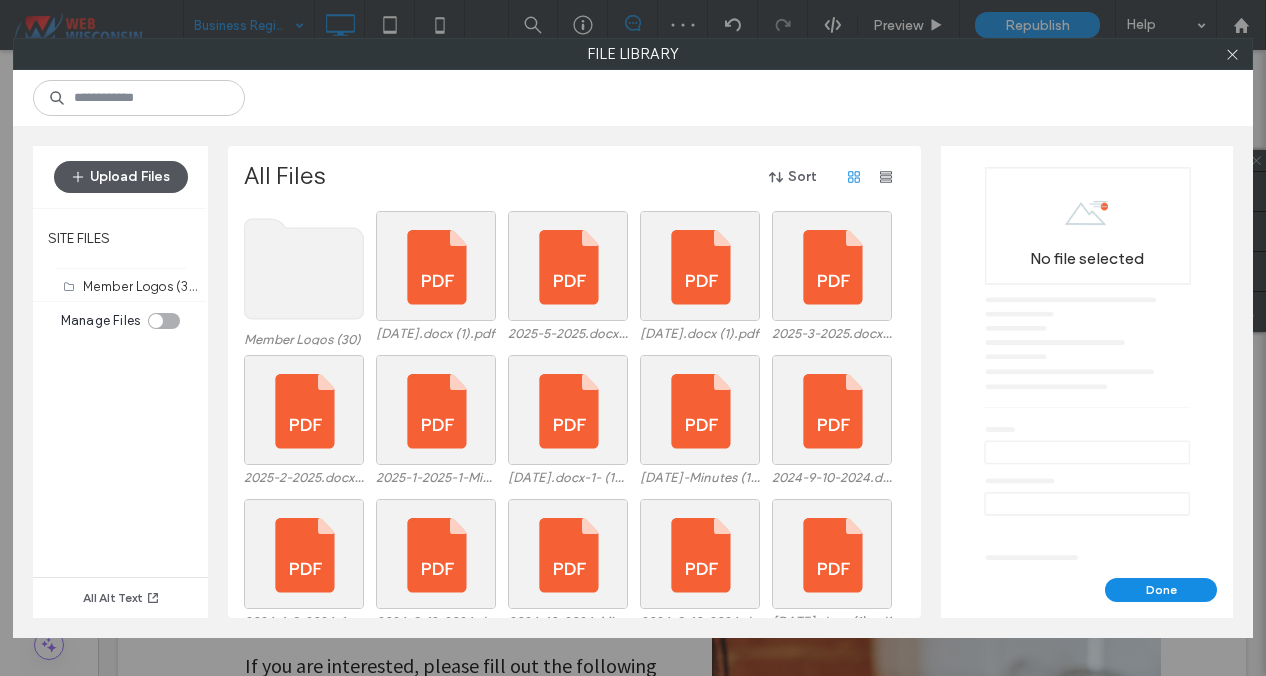 click on "Upload Files" at bounding box center (121, 177) 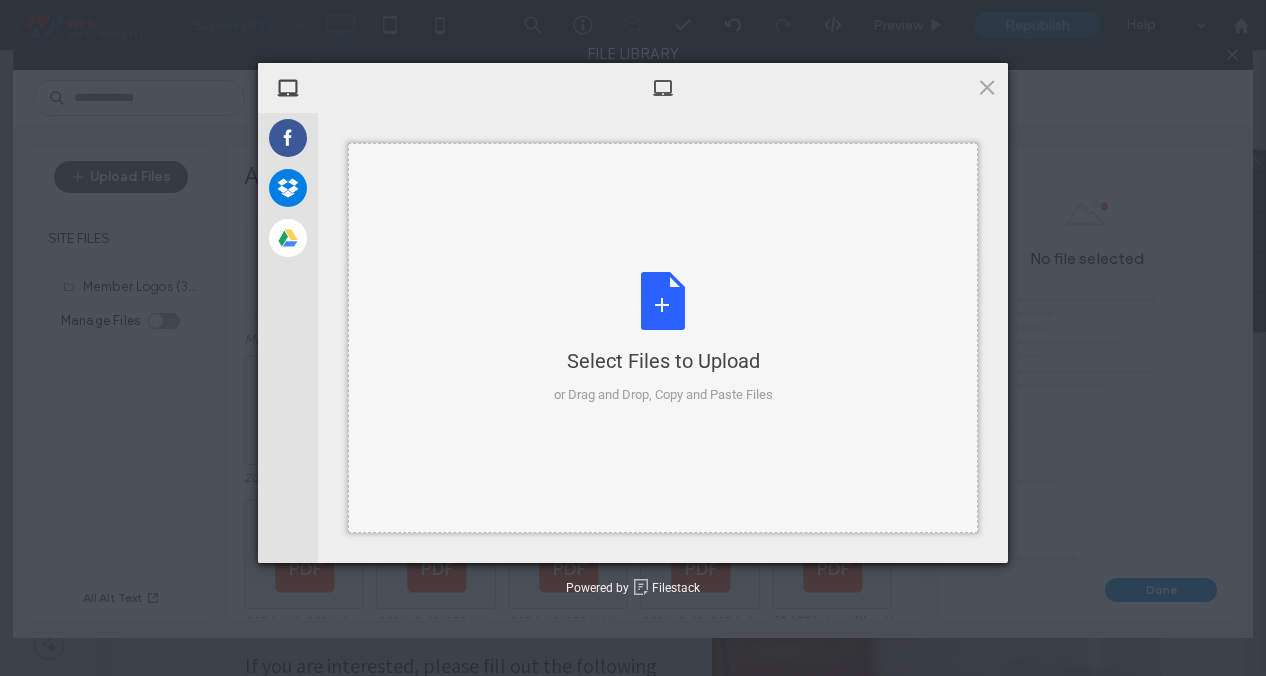 click on "Select Files to Upload
or Drag and Drop, Copy and Paste Files" at bounding box center [663, 338] 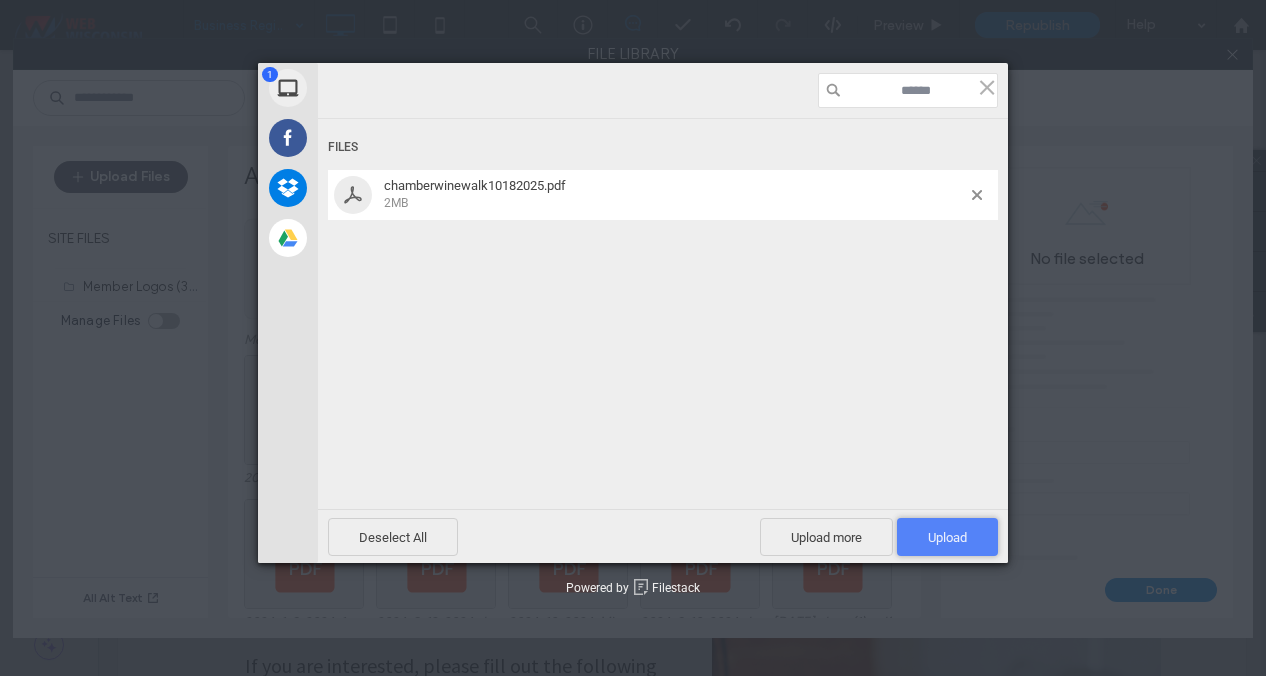 click on "Upload
1" at bounding box center (947, 537) 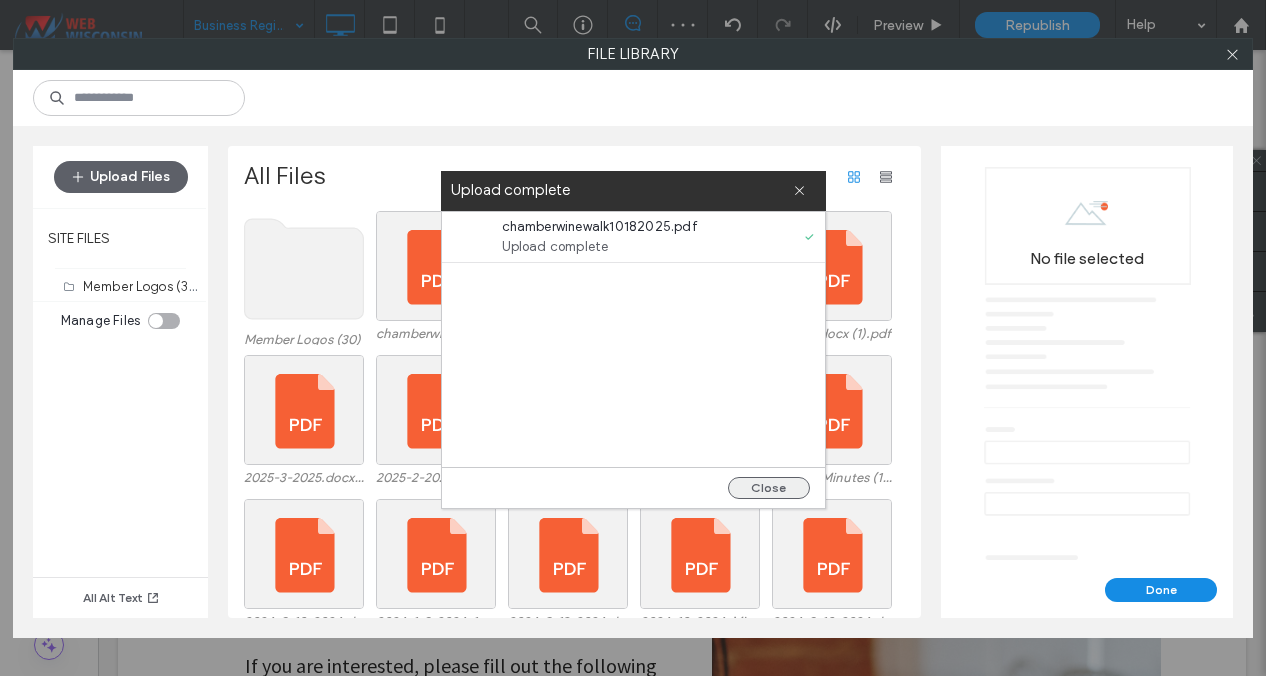 click on "Close" at bounding box center [769, 488] 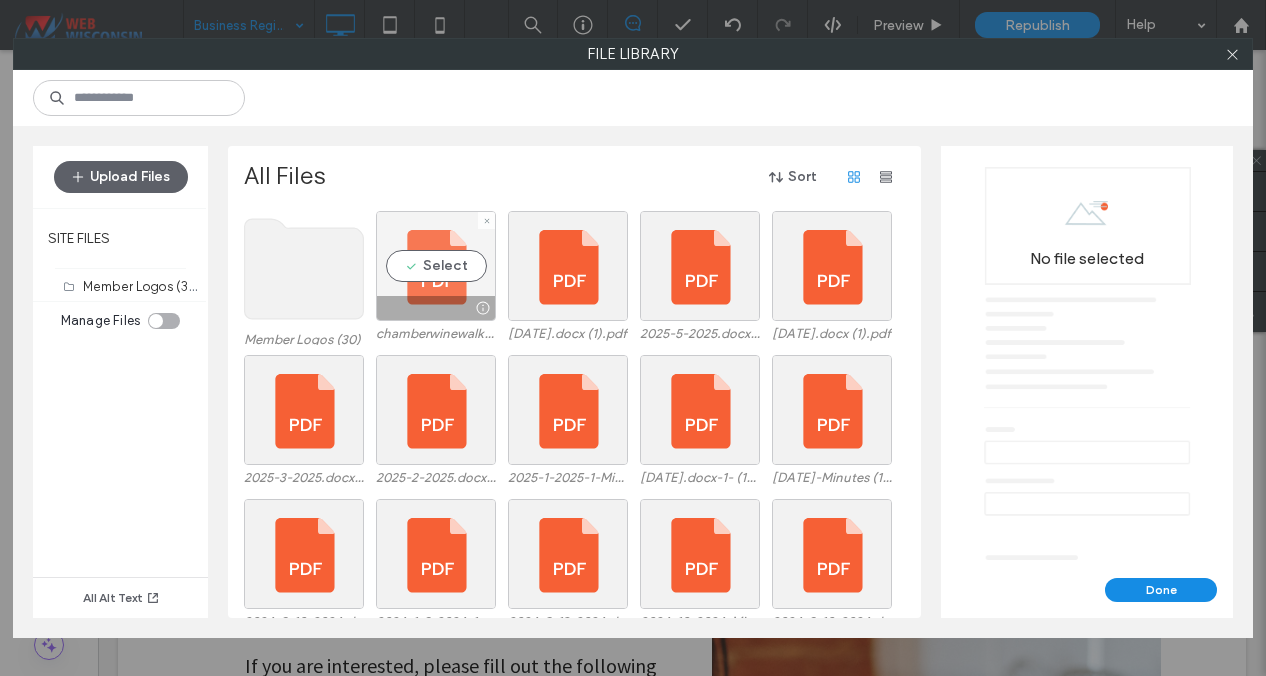 click on "Select" at bounding box center [436, 266] 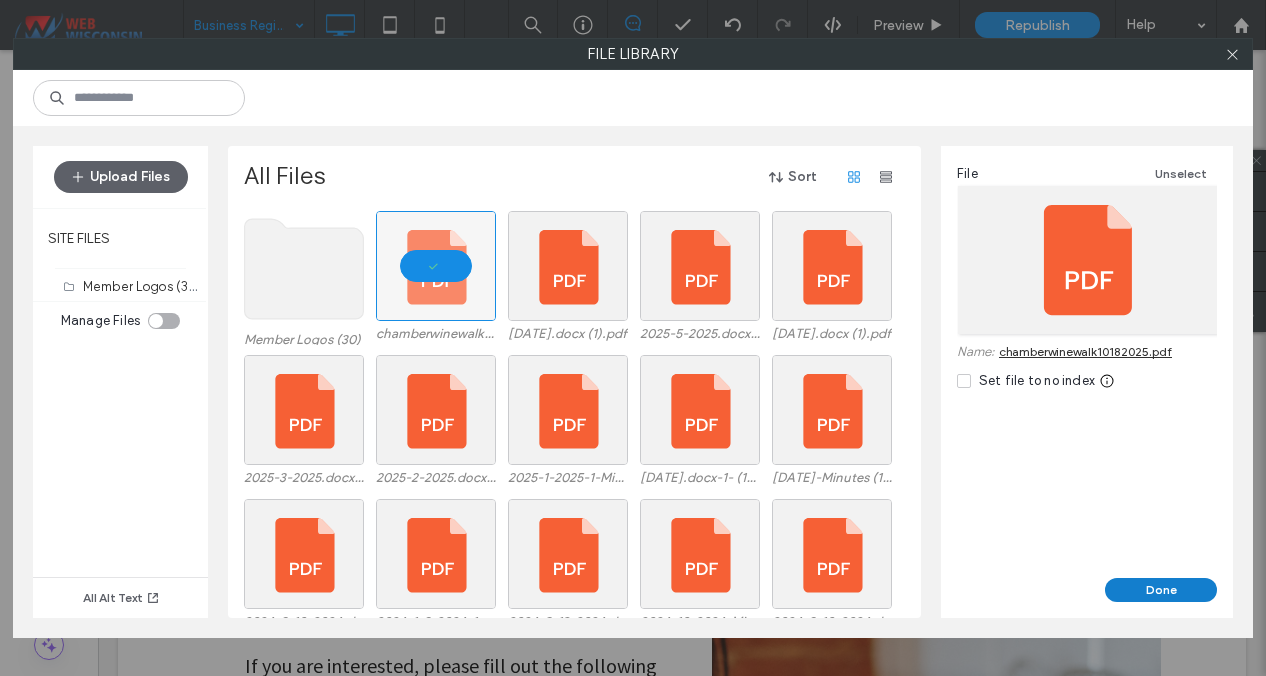 click on "Done" at bounding box center (1161, 590) 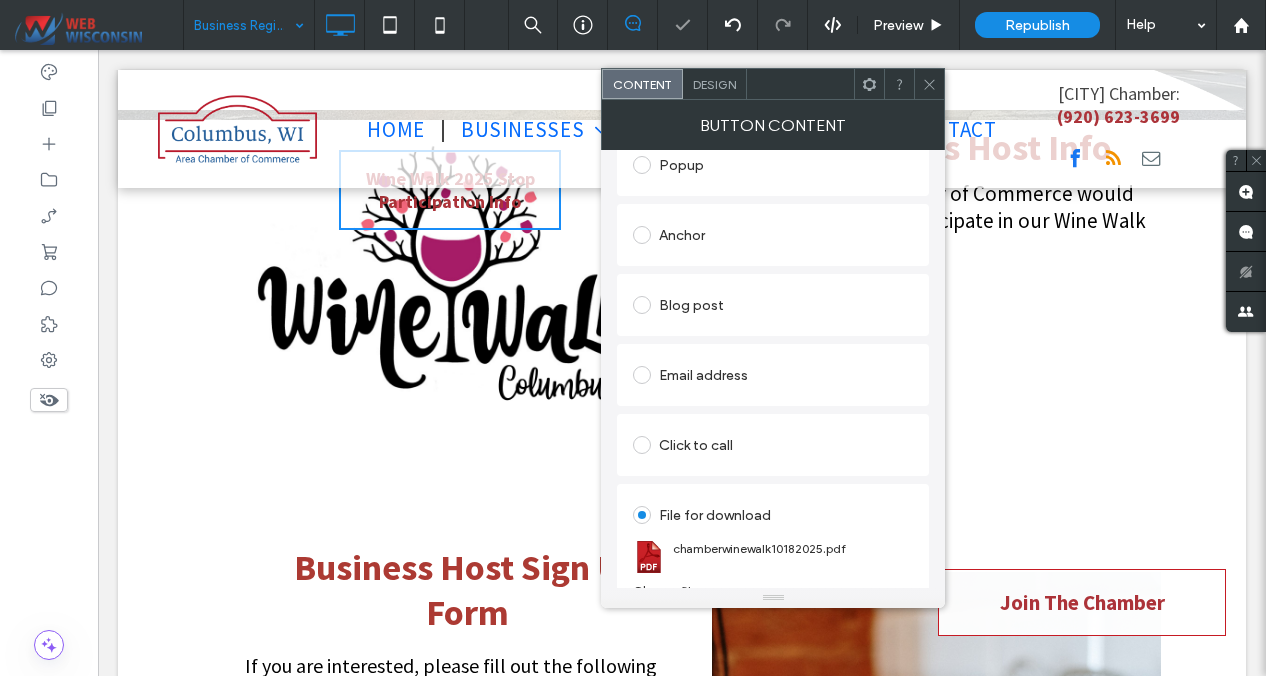 click at bounding box center (929, 84) 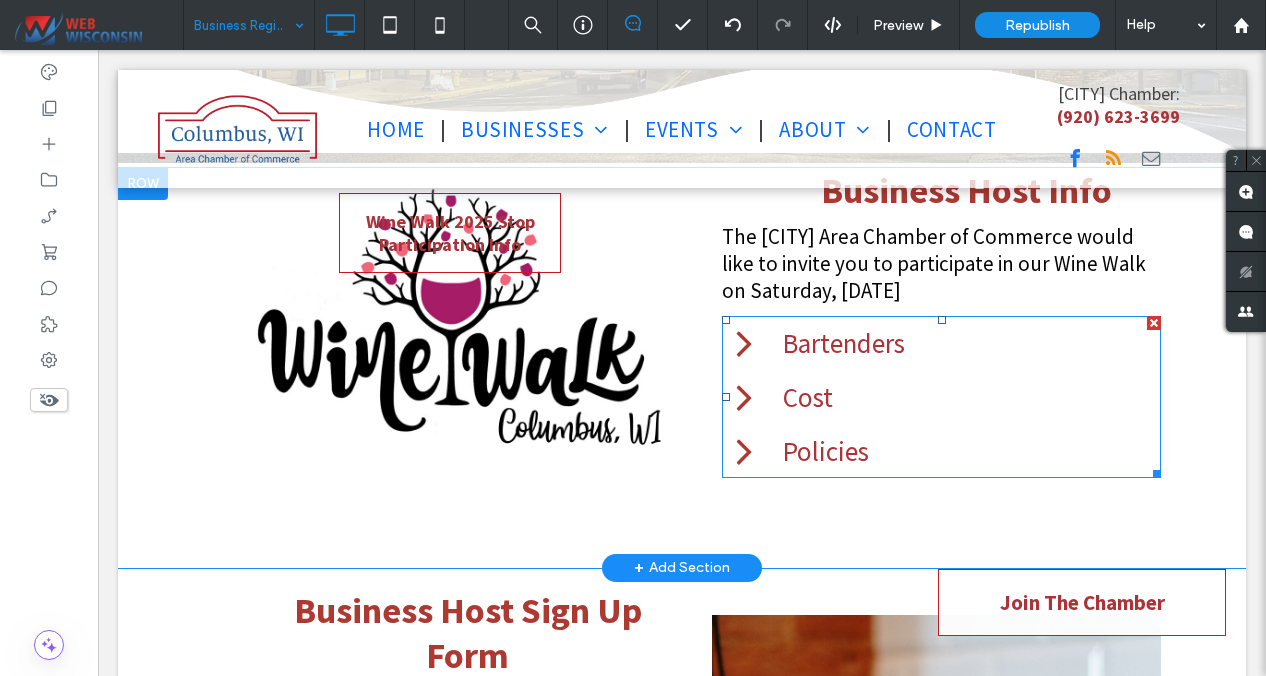 scroll, scrollTop: 484, scrollLeft: 0, axis: vertical 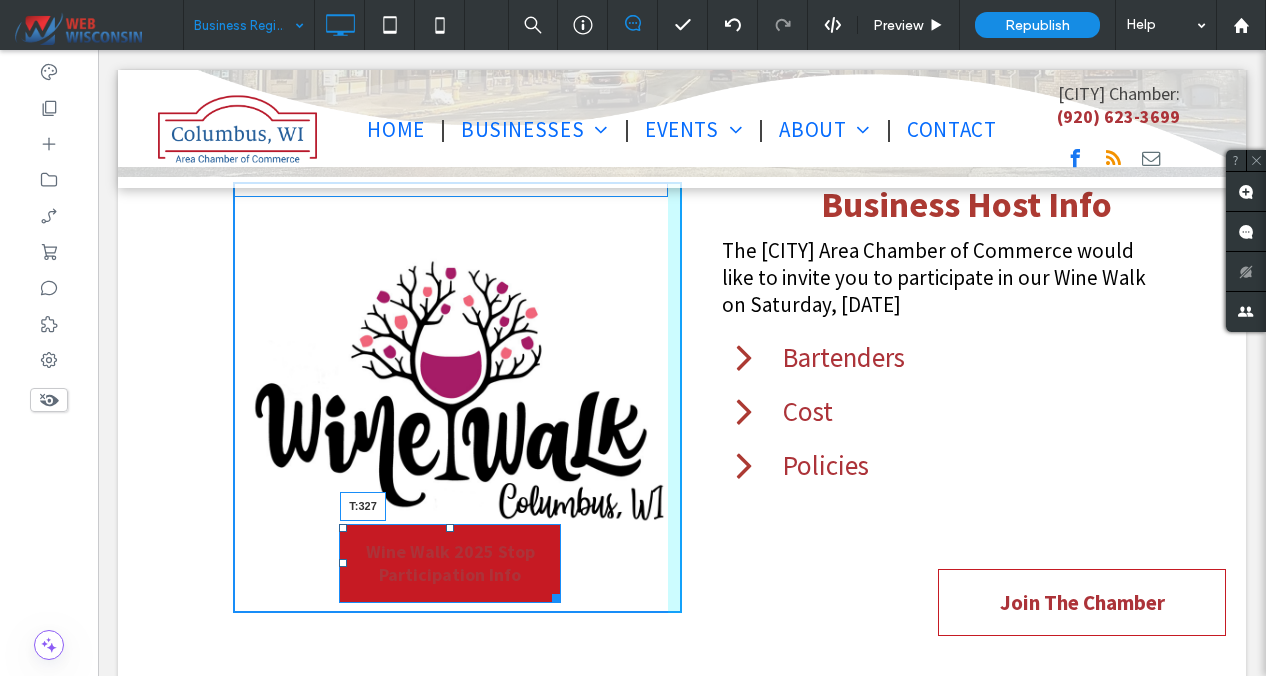 drag, startPoint x: 451, startPoint y: 212, endPoint x: 463, endPoint y: 531, distance: 319.22562 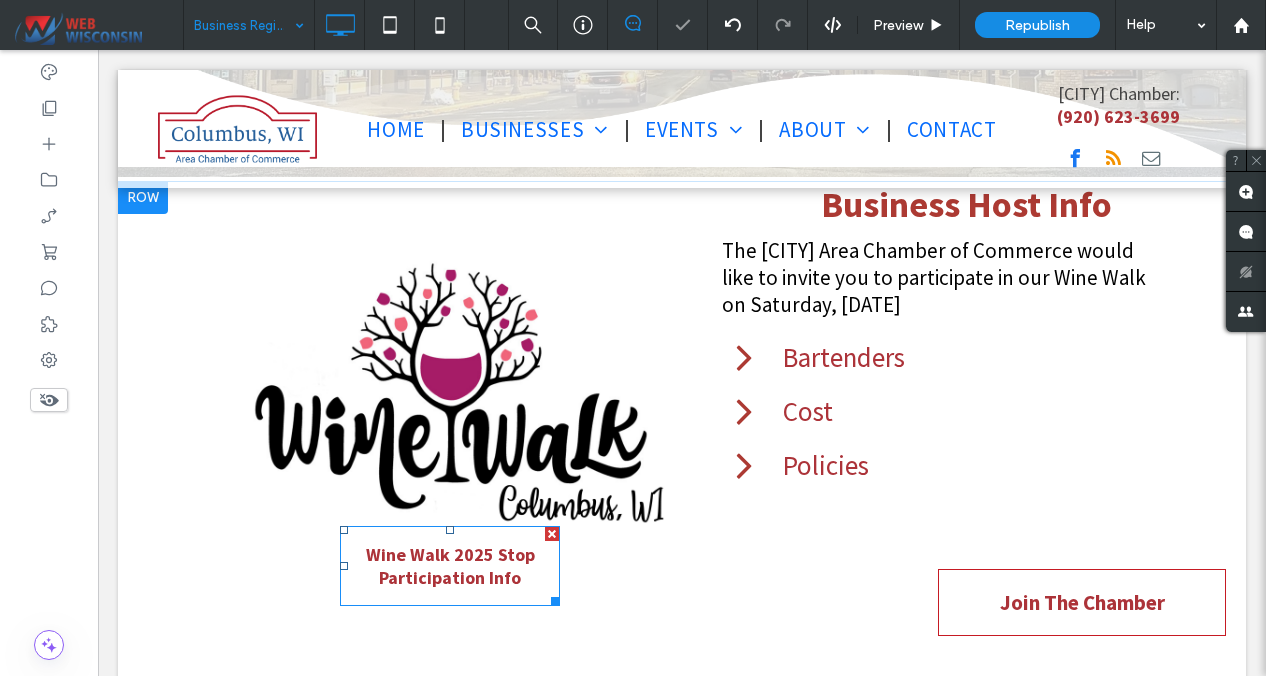 click on "Click To Paste
Wine Walk 2025 Stop Participation Info" at bounding box center (457, 399) 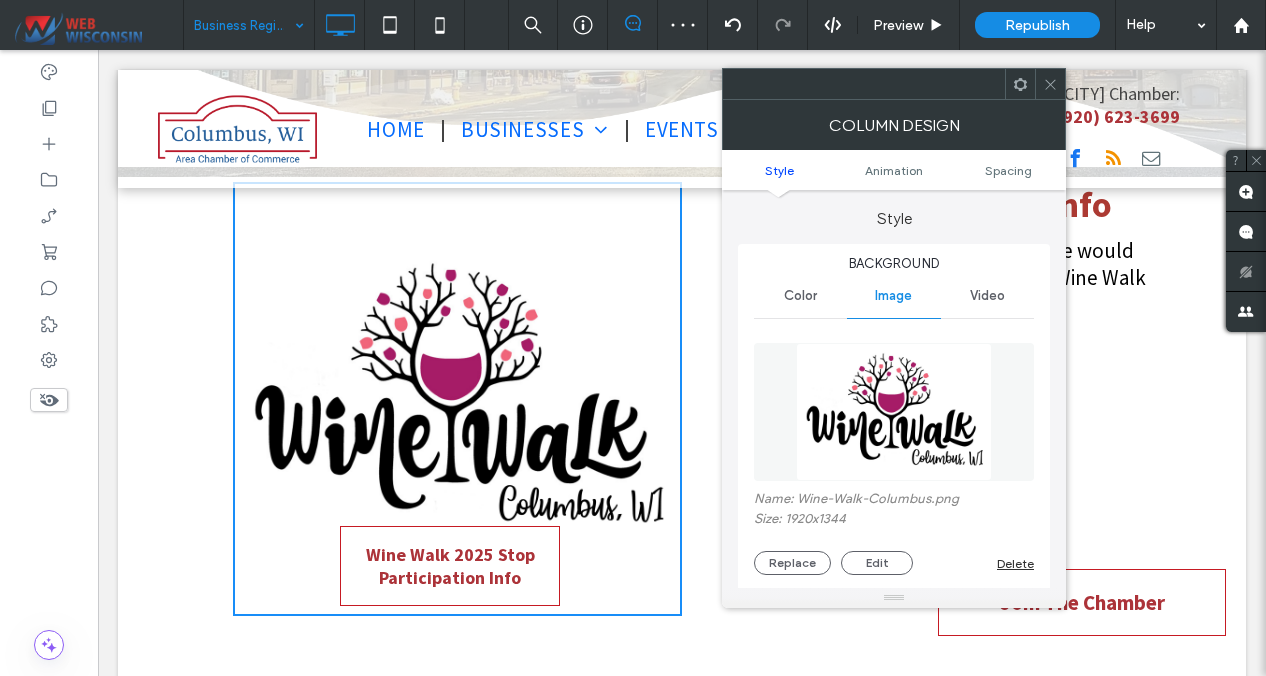 click on "Delete" at bounding box center (1015, 563) 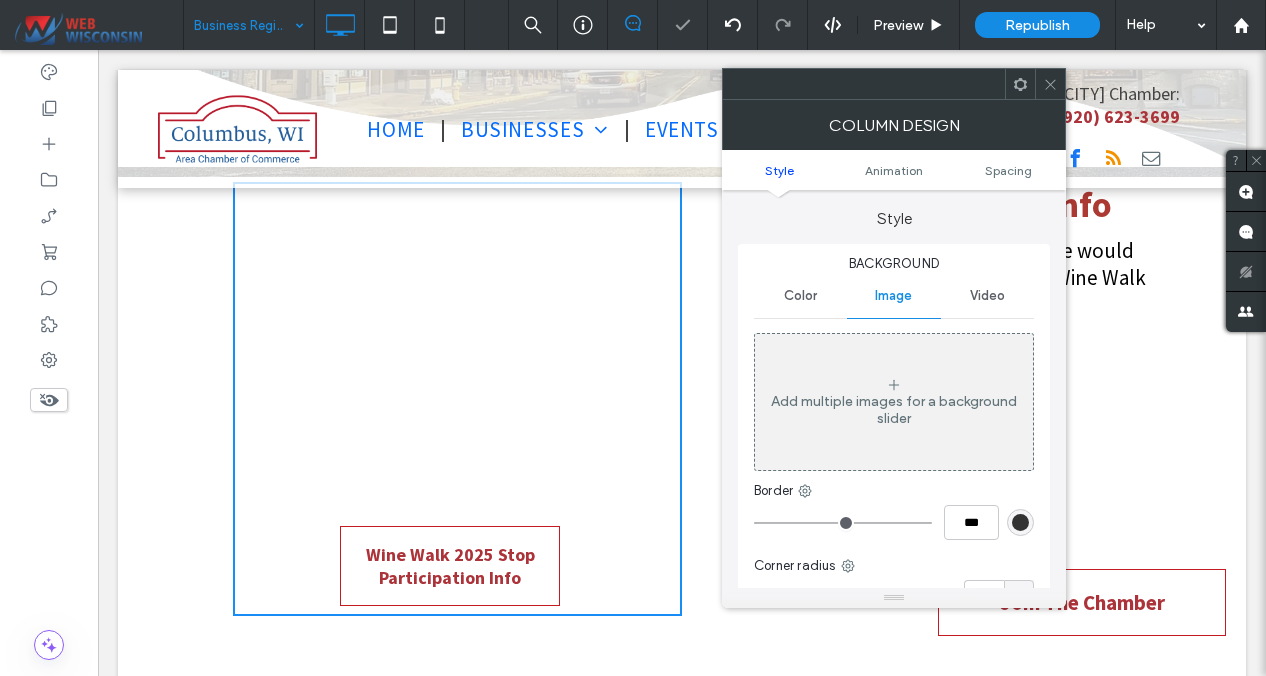 click 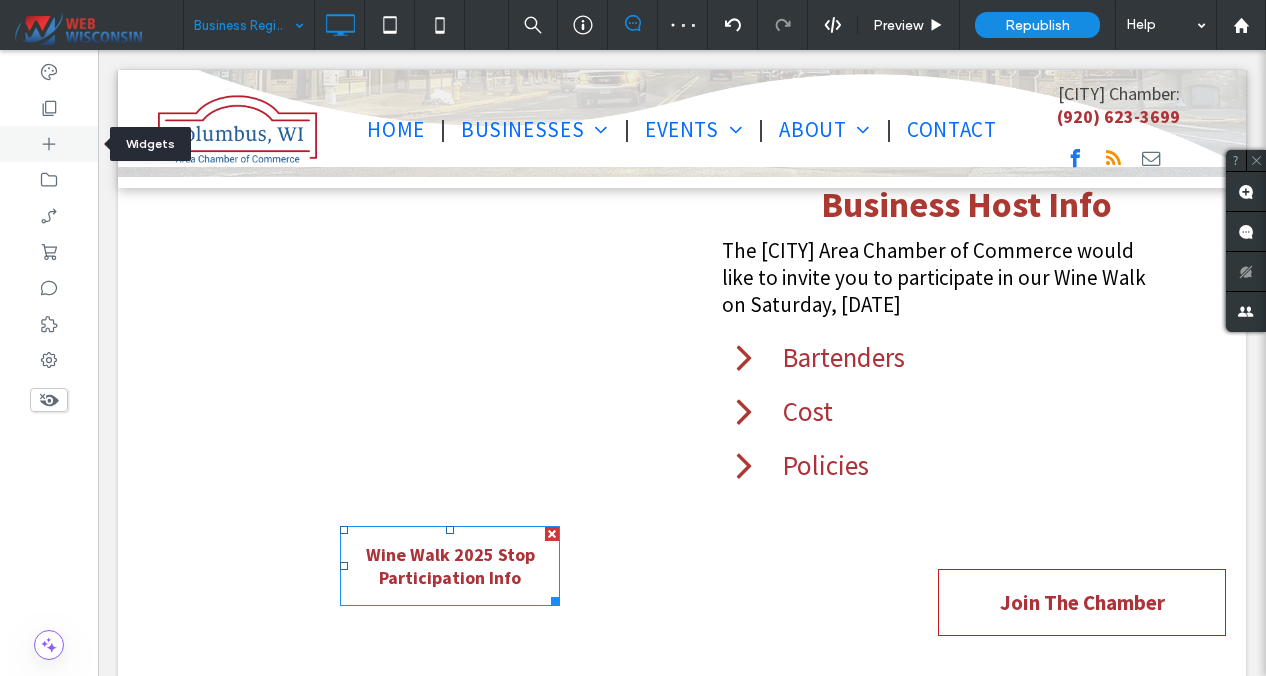 click 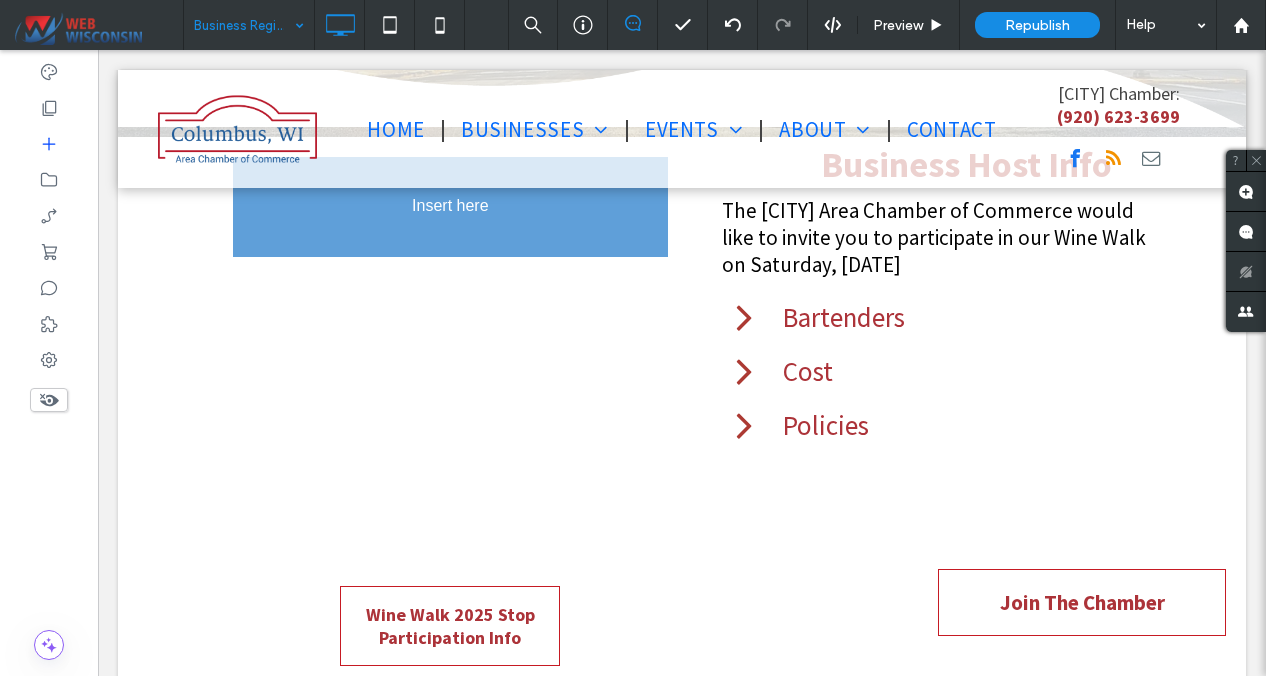 scroll, scrollTop: 554, scrollLeft: 0, axis: vertical 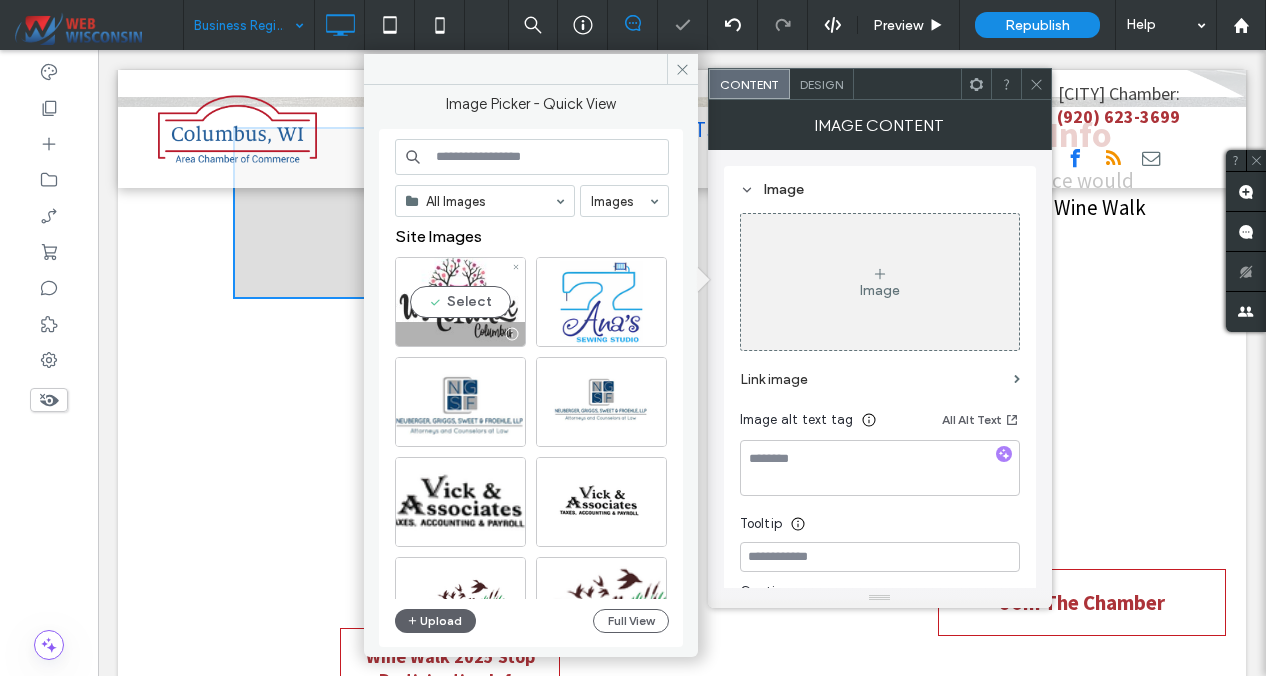 click on "Select" at bounding box center [460, 302] 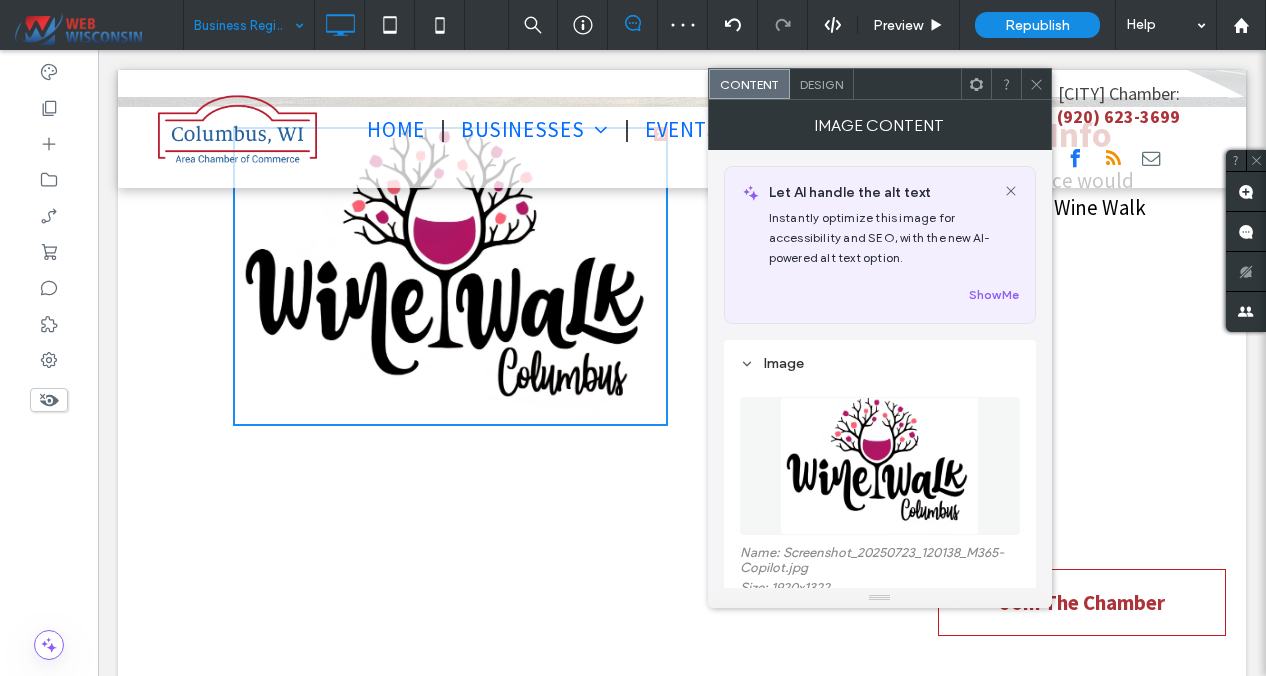 click 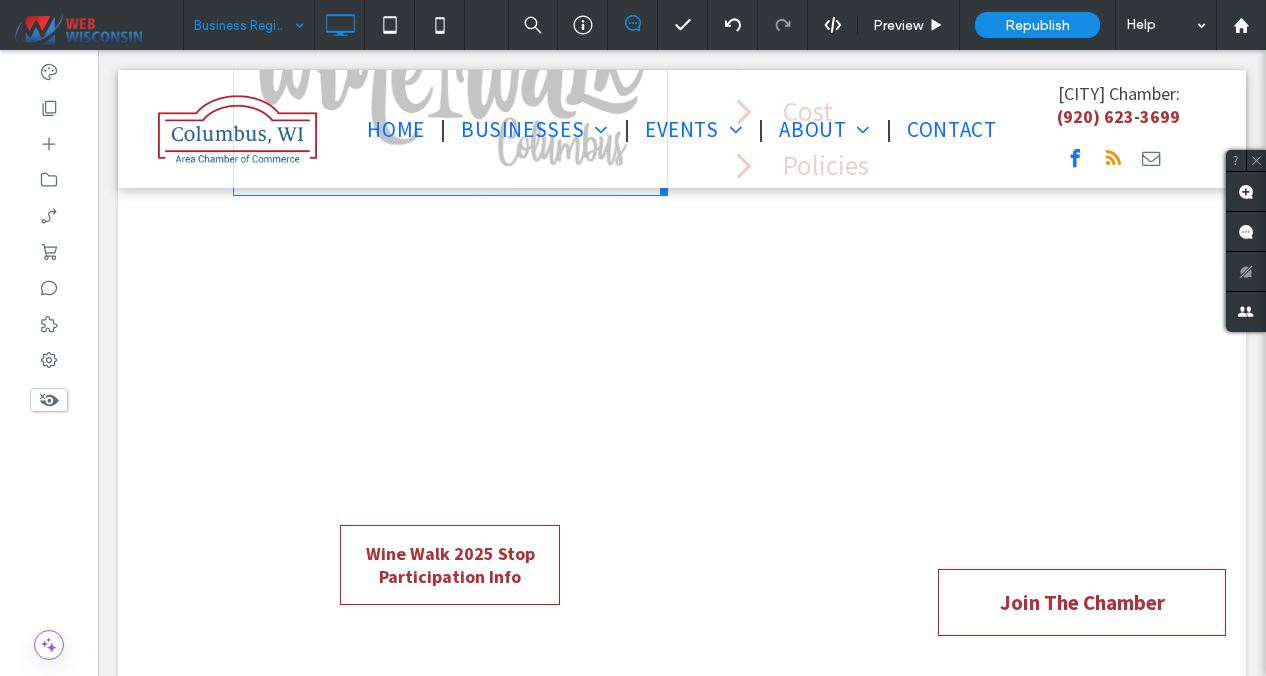 scroll, scrollTop: 813, scrollLeft: 0, axis: vertical 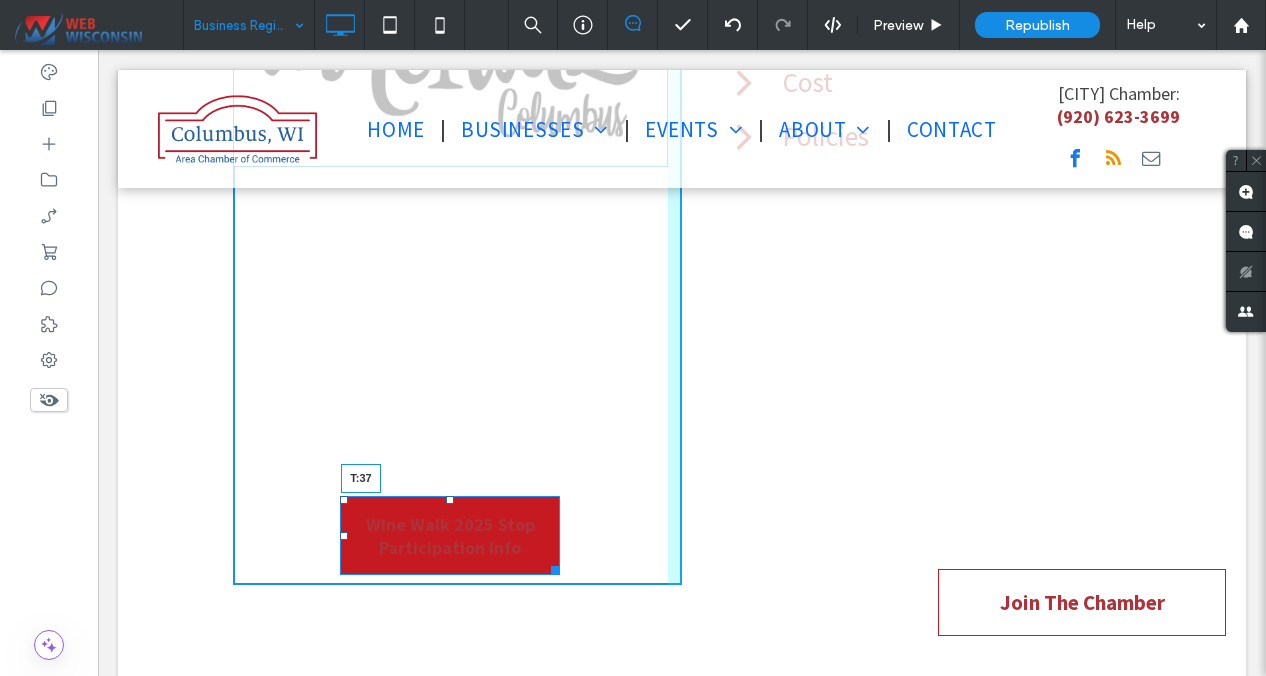 drag, startPoint x: 448, startPoint y: 502, endPoint x: 459, endPoint y: 210, distance: 292.20712 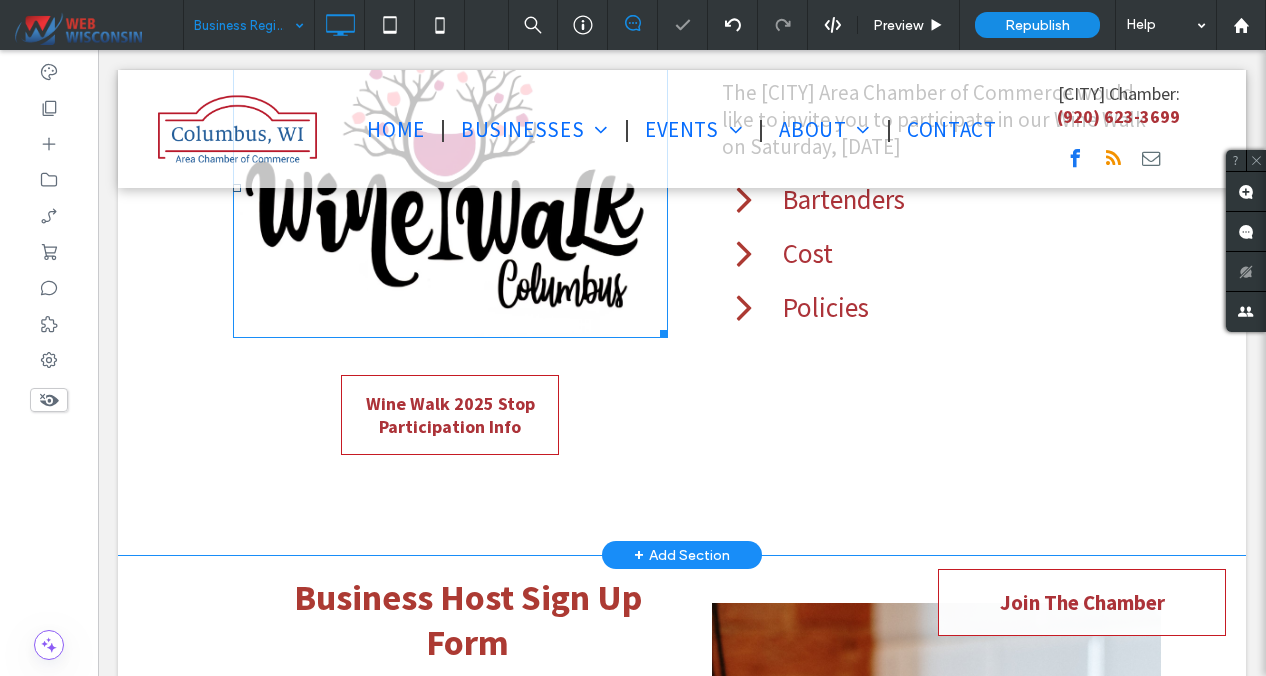 scroll, scrollTop: 621, scrollLeft: 0, axis: vertical 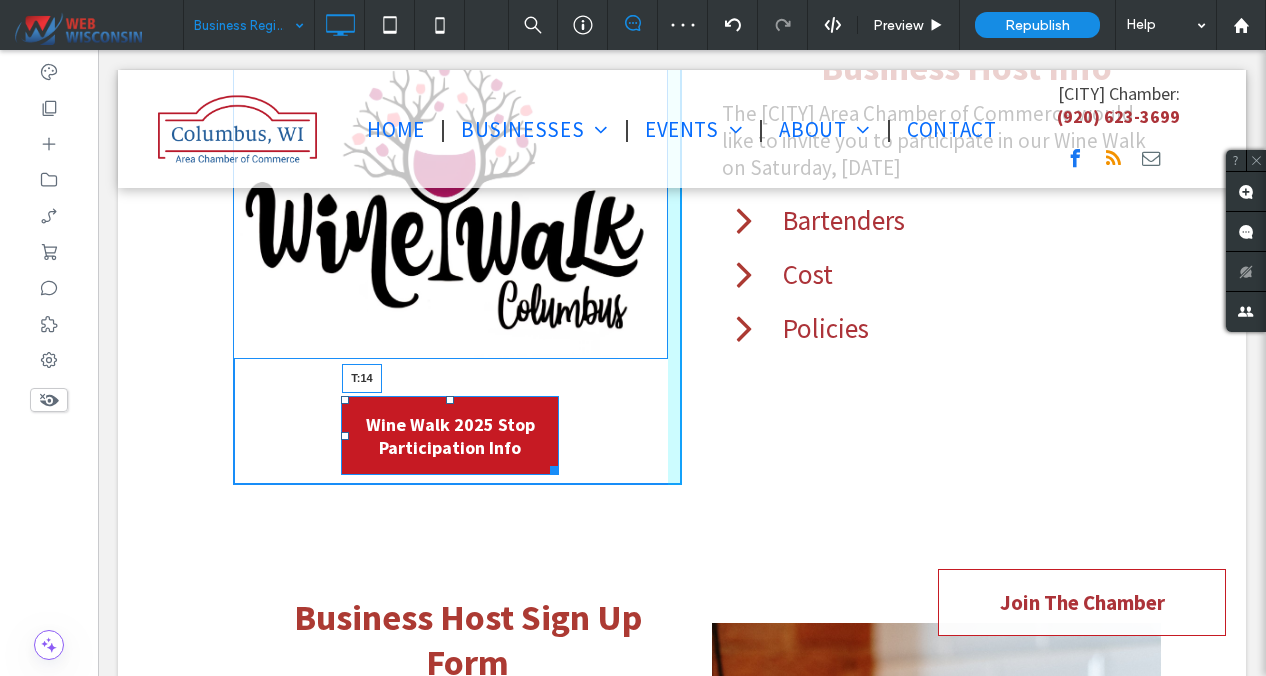 drag, startPoint x: 447, startPoint y: 399, endPoint x: 447, endPoint y: 376, distance: 23 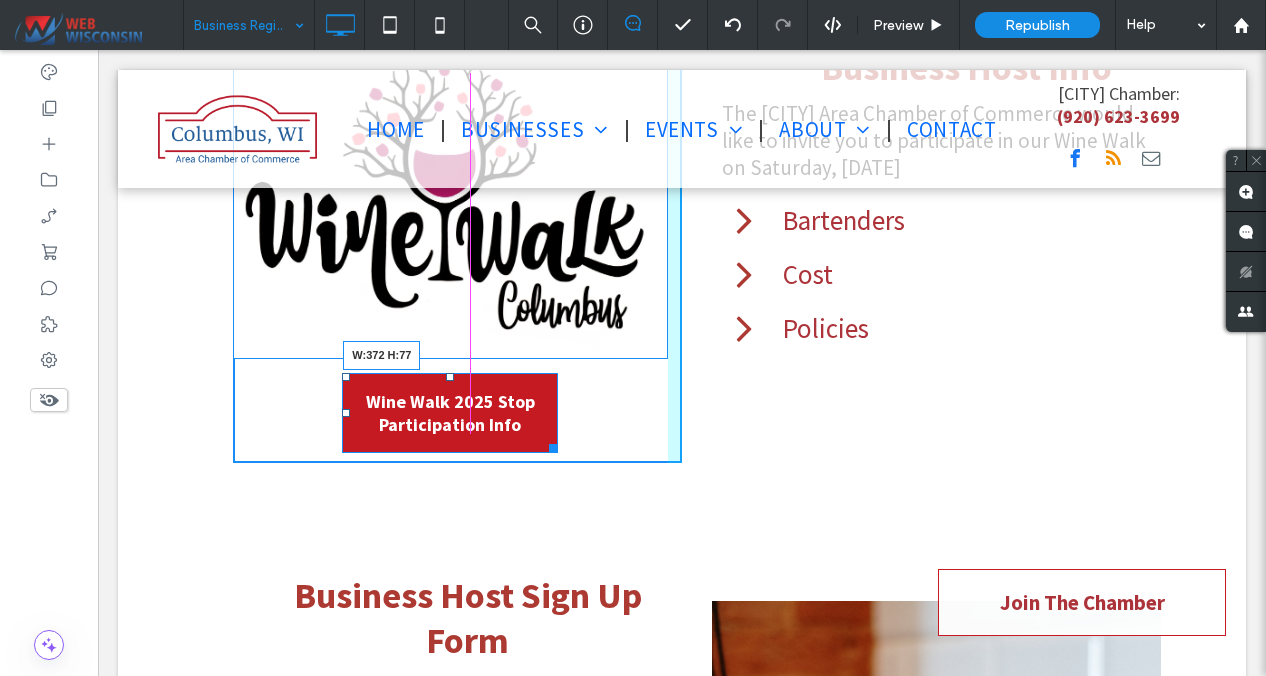 drag, startPoint x: 550, startPoint y: 446, endPoint x: 628, endPoint y: 444, distance: 78.025635 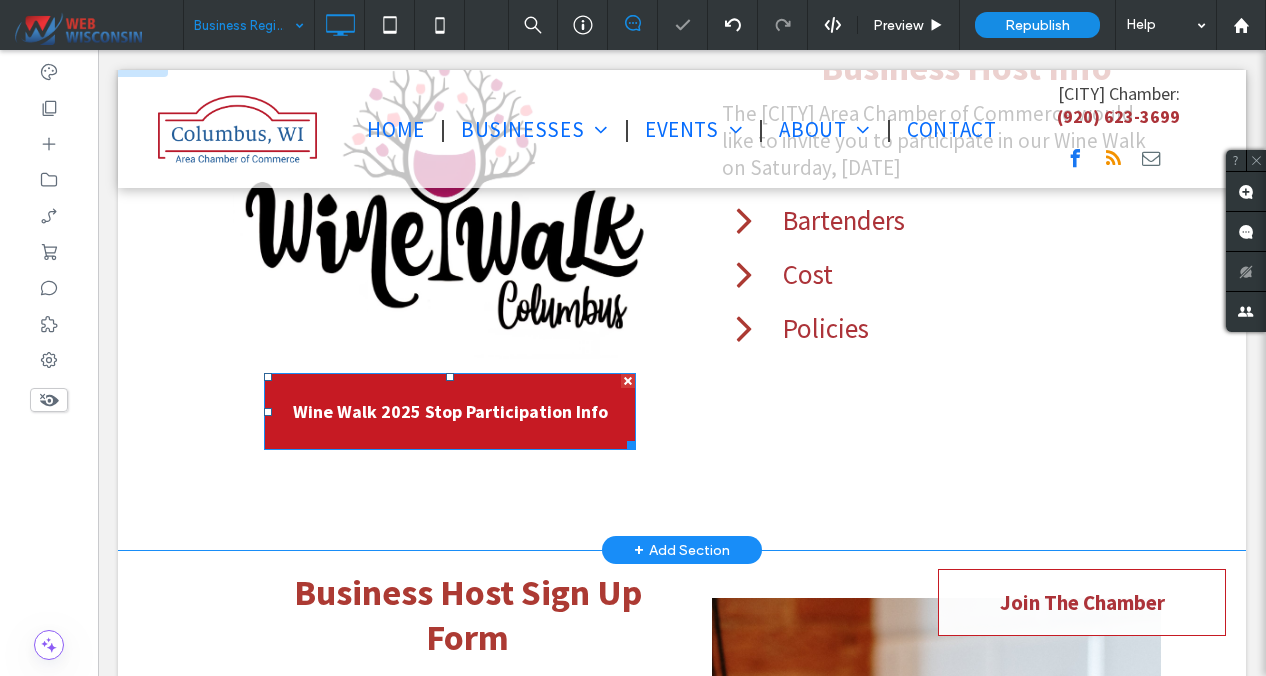 click on "Wine Walk 2025 Stop Participation Info" at bounding box center [450, 411] 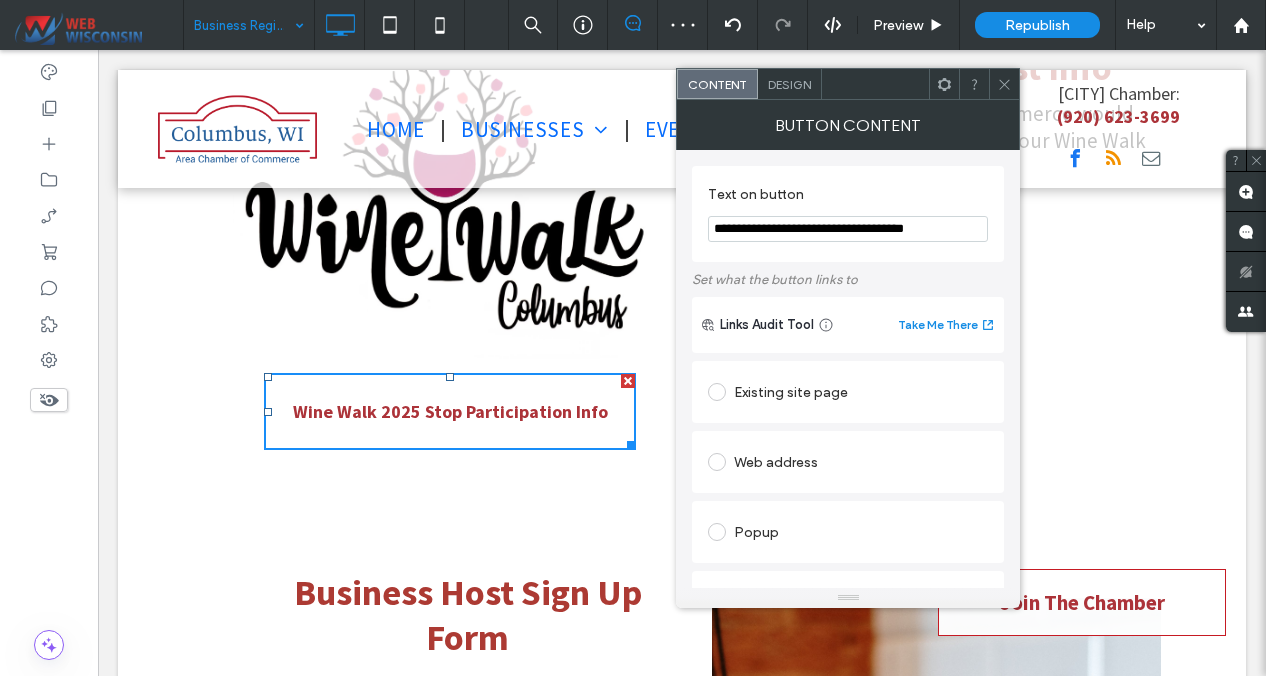 click on "Design" at bounding box center [789, 84] 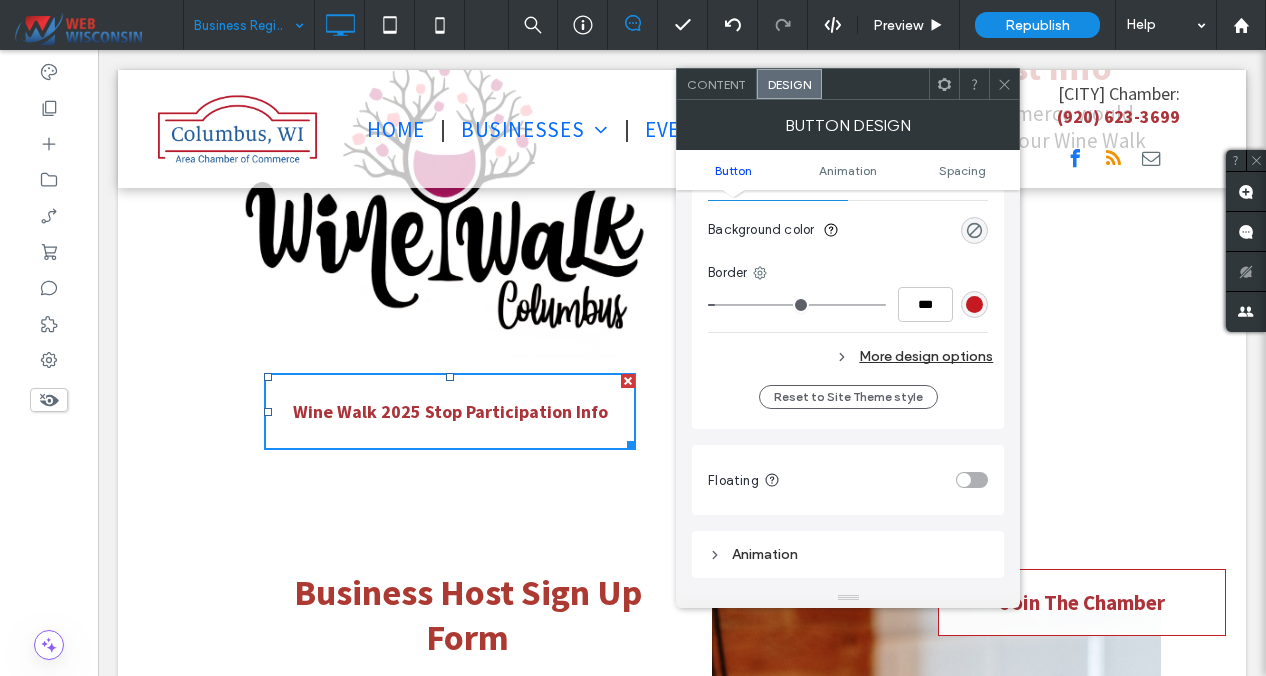 scroll, scrollTop: 559, scrollLeft: 0, axis: vertical 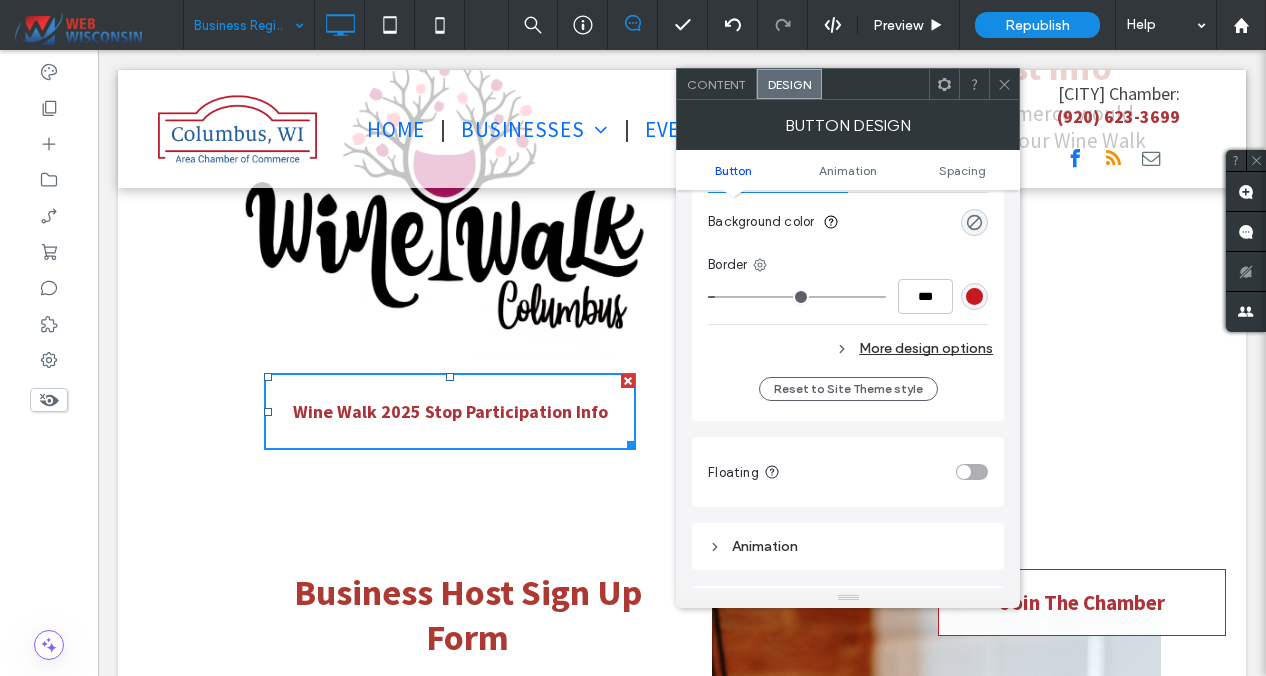 click on "More design options" at bounding box center (850, 348) 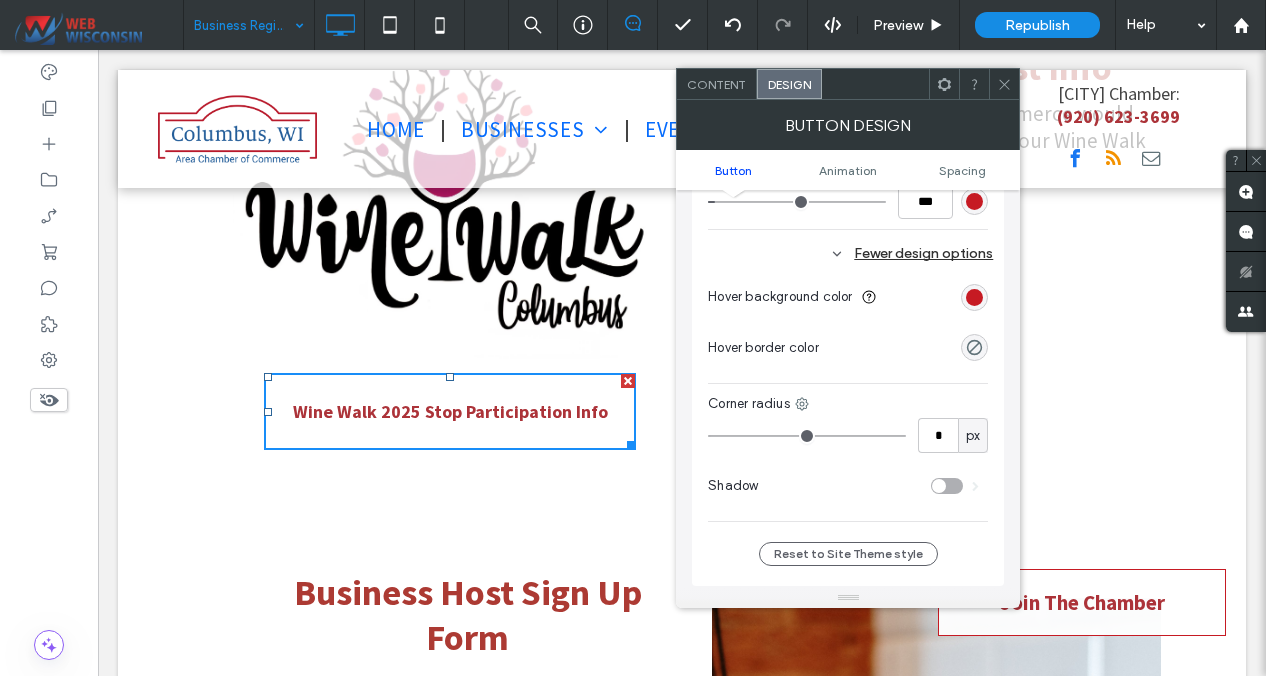 scroll, scrollTop: 699, scrollLeft: 0, axis: vertical 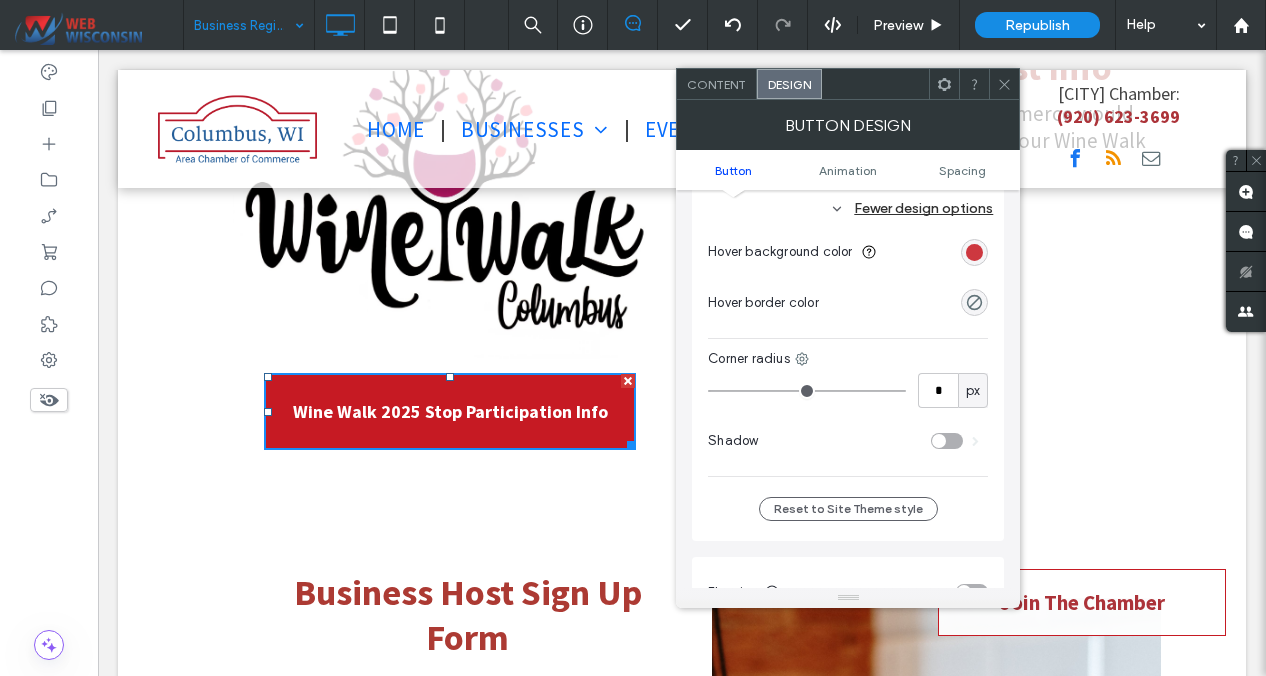 click at bounding box center (974, 252) 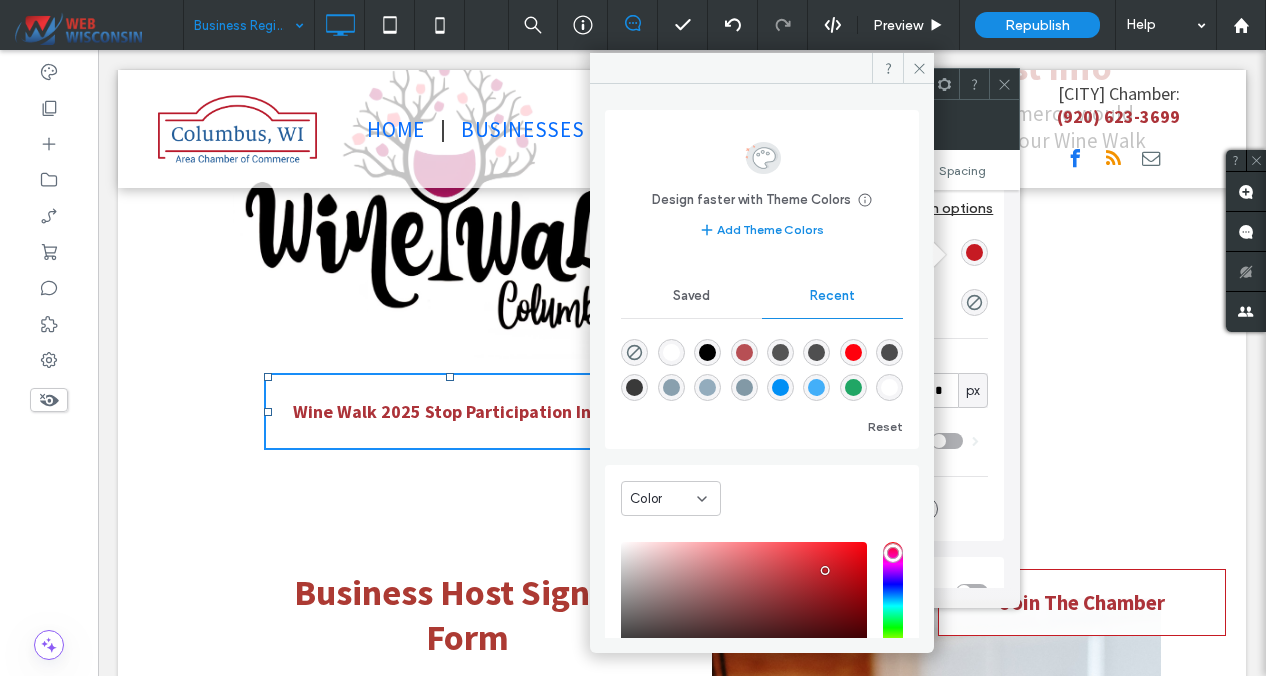 click at bounding box center (671, 352) 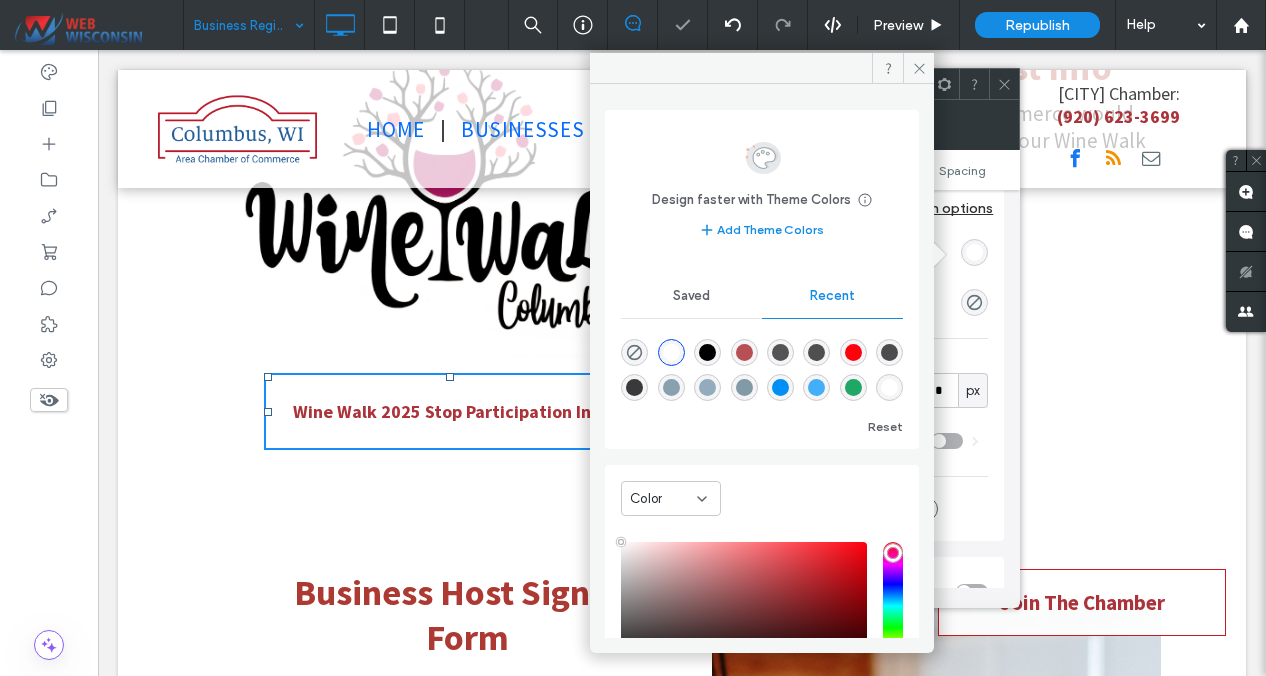 type on "*******" 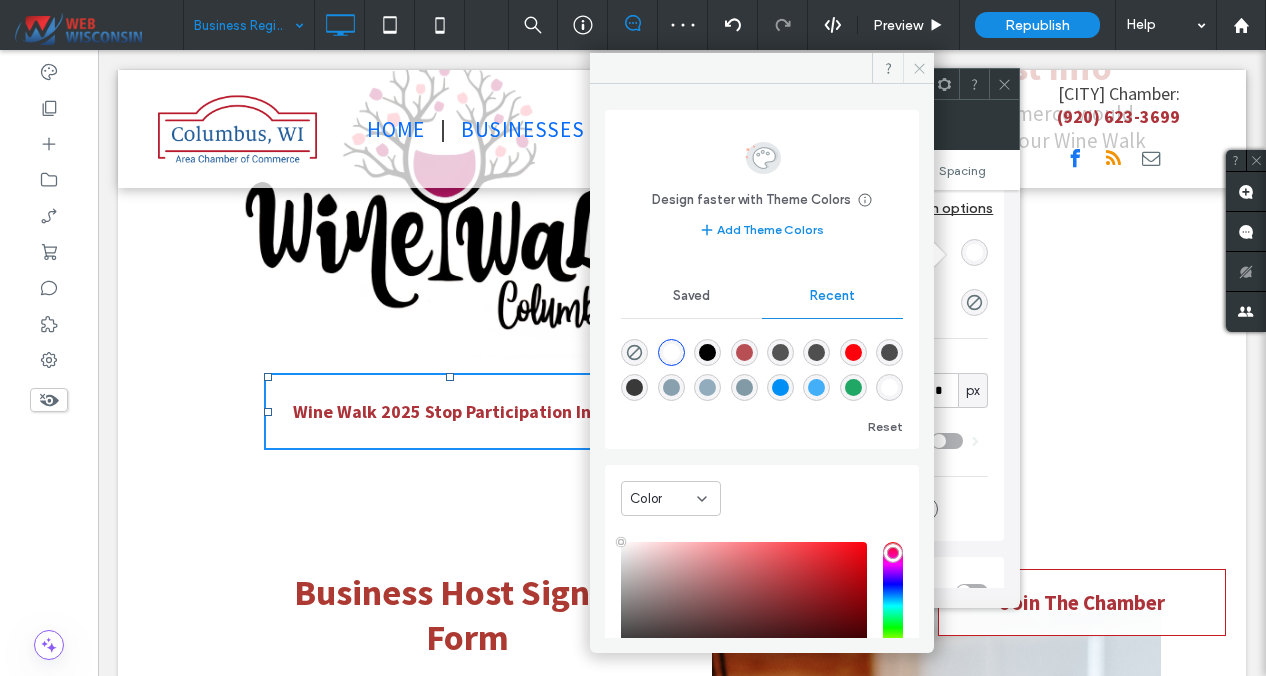 click at bounding box center (918, 68) 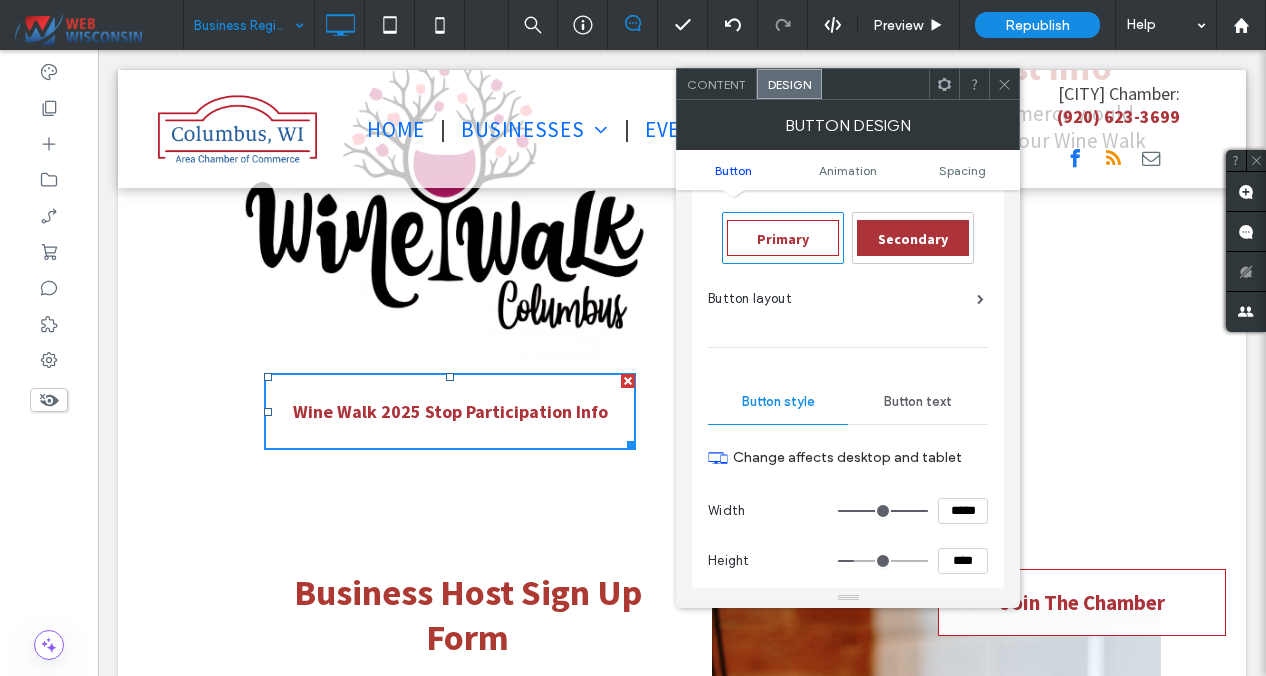 scroll, scrollTop: 0, scrollLeft: 0, axis: both 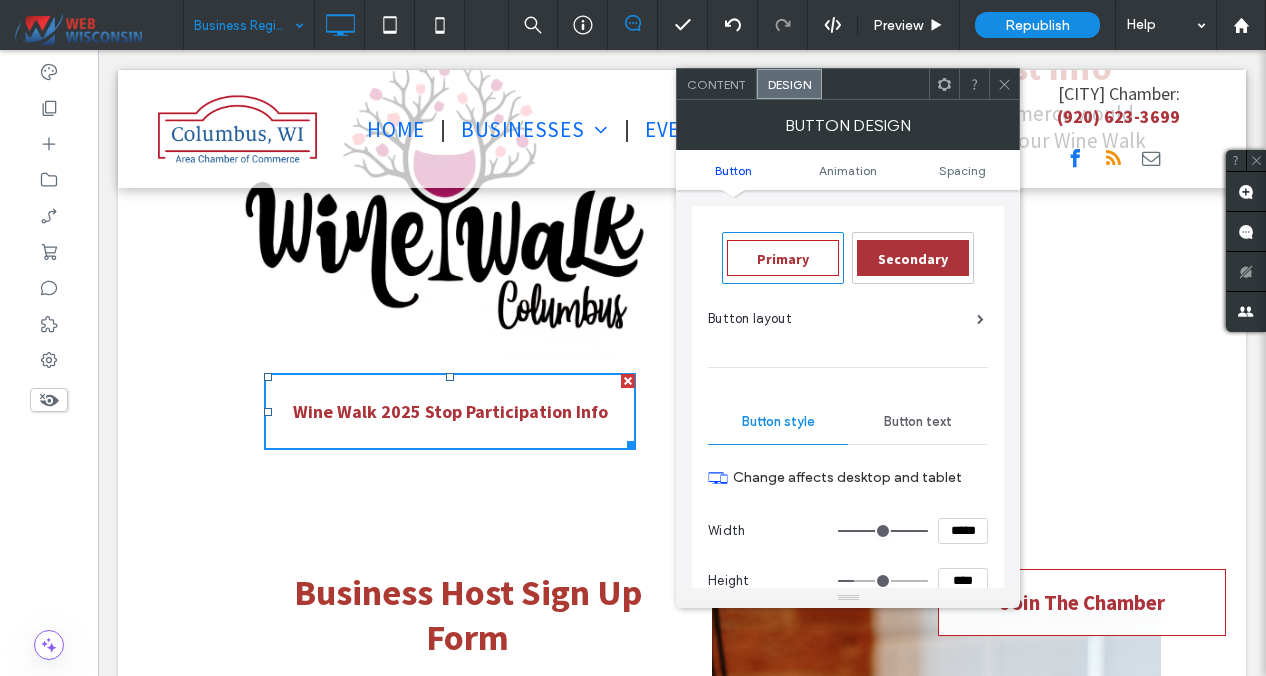 click on "Button text" at bounding box center (918, 422) 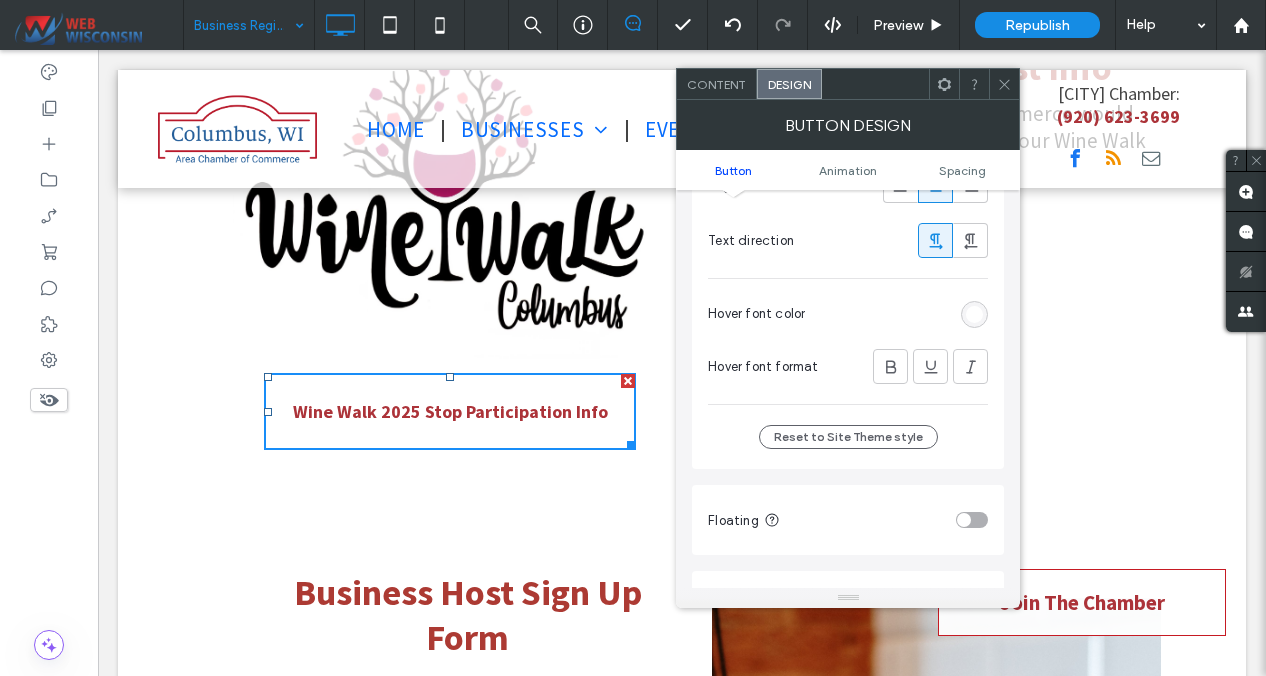 scroll, scrollTop: 589, scrollLeft: 0, axis: vertical 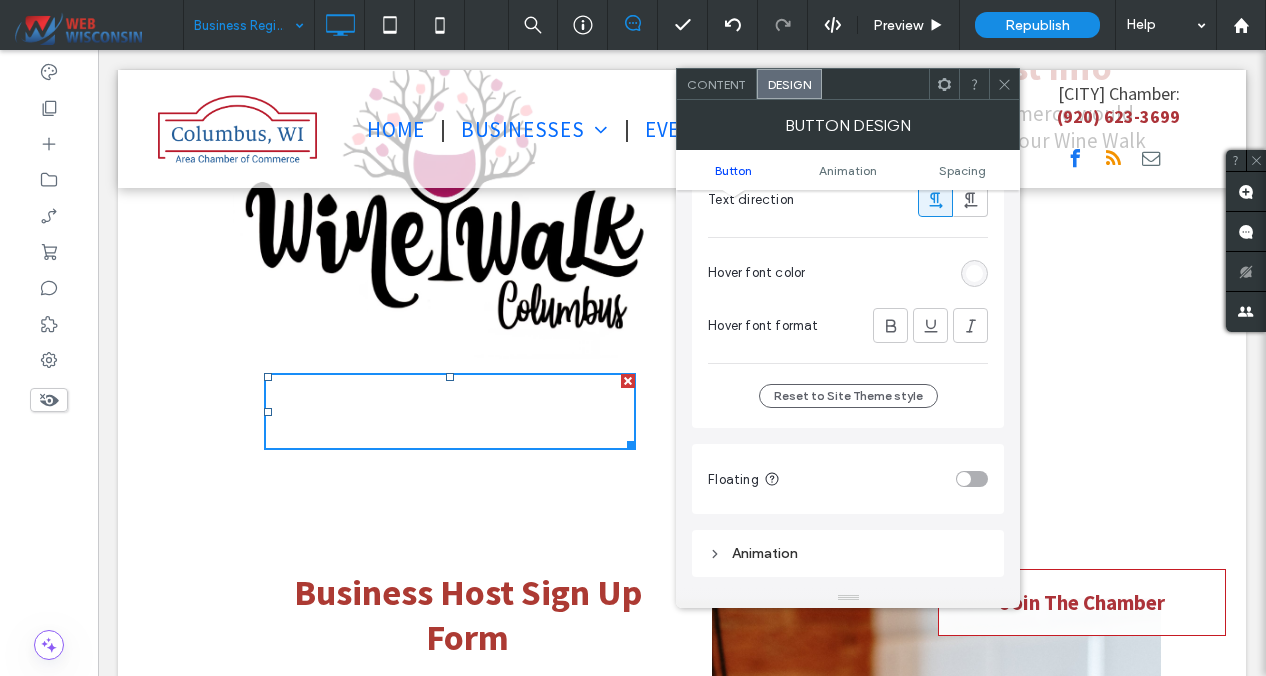 click at bounding box center (974, 273) 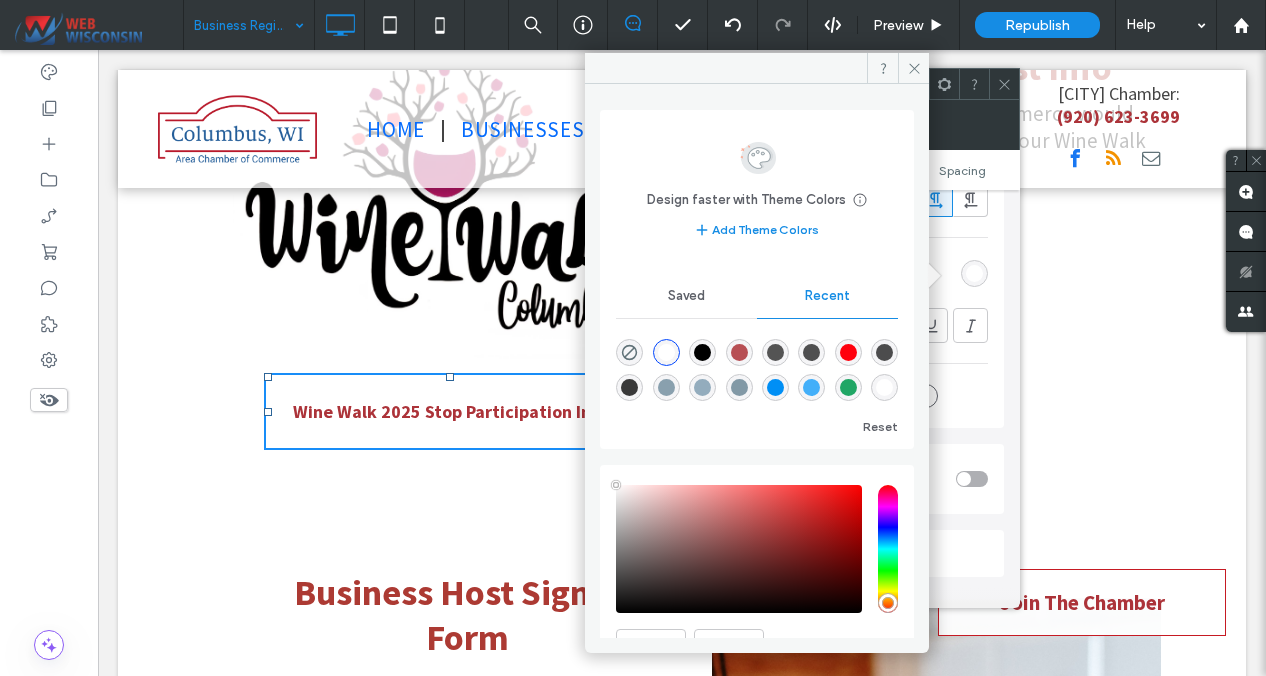 click at bounding box center (739, 352) 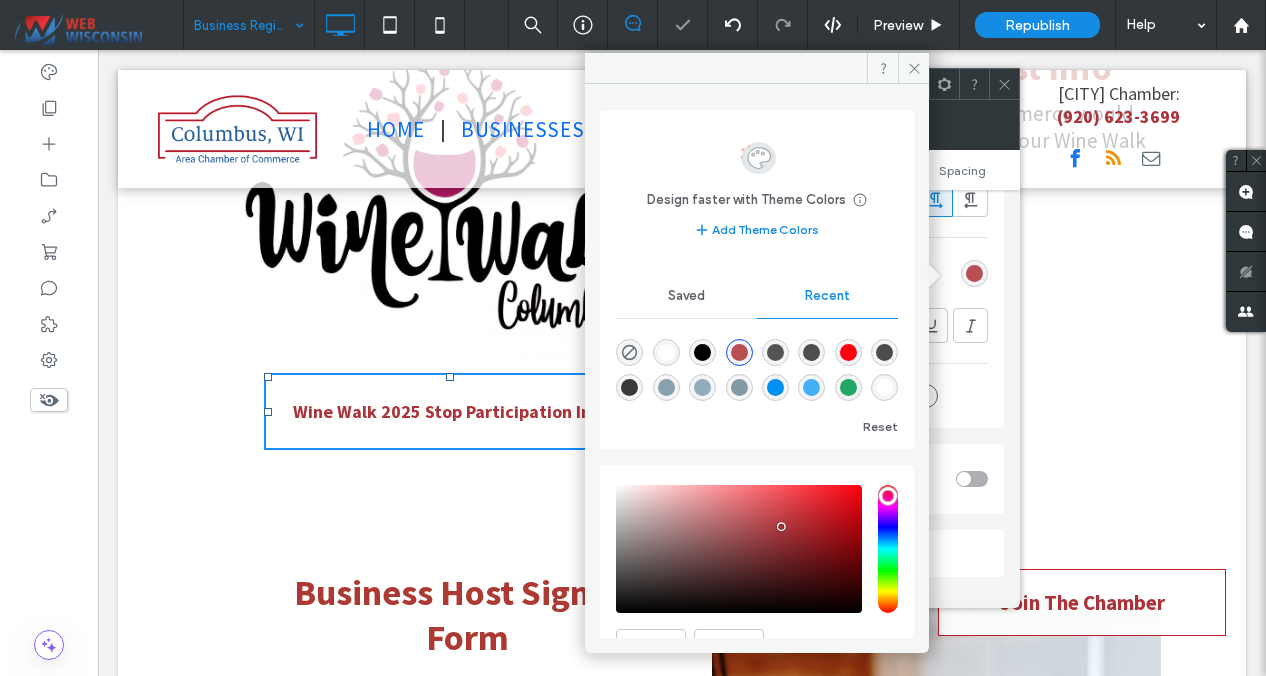 type on "*******" 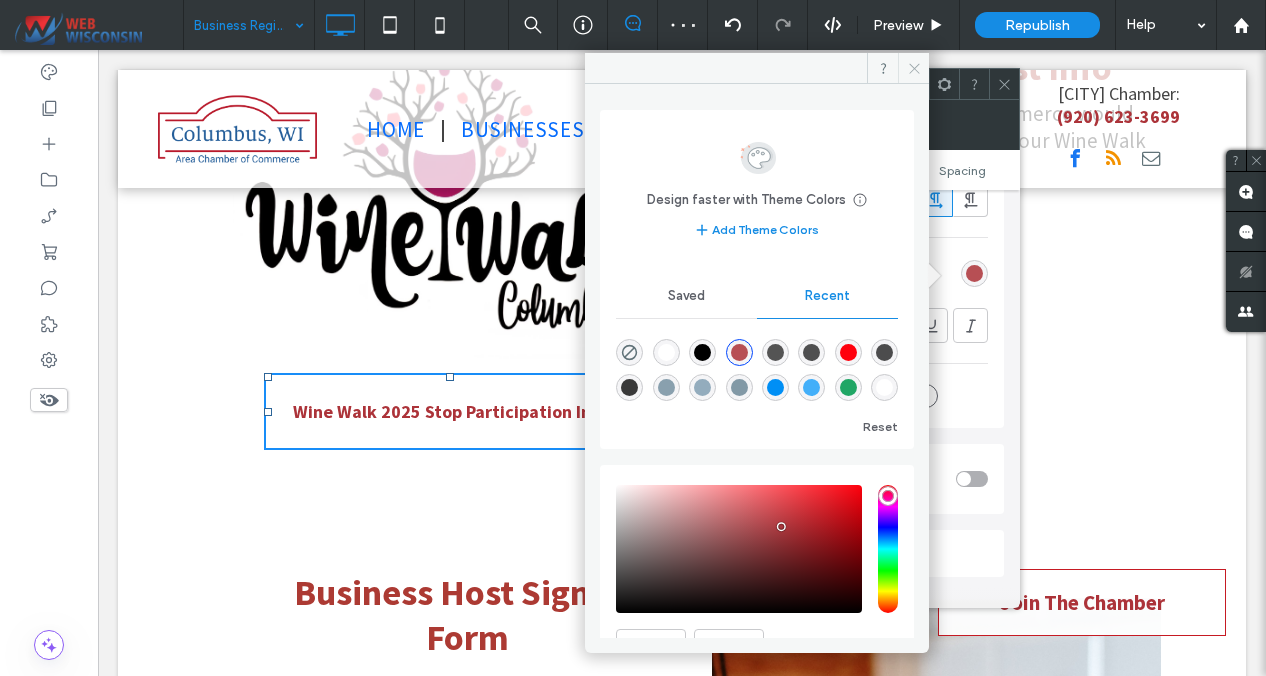 click at bounding box center [913, 68] 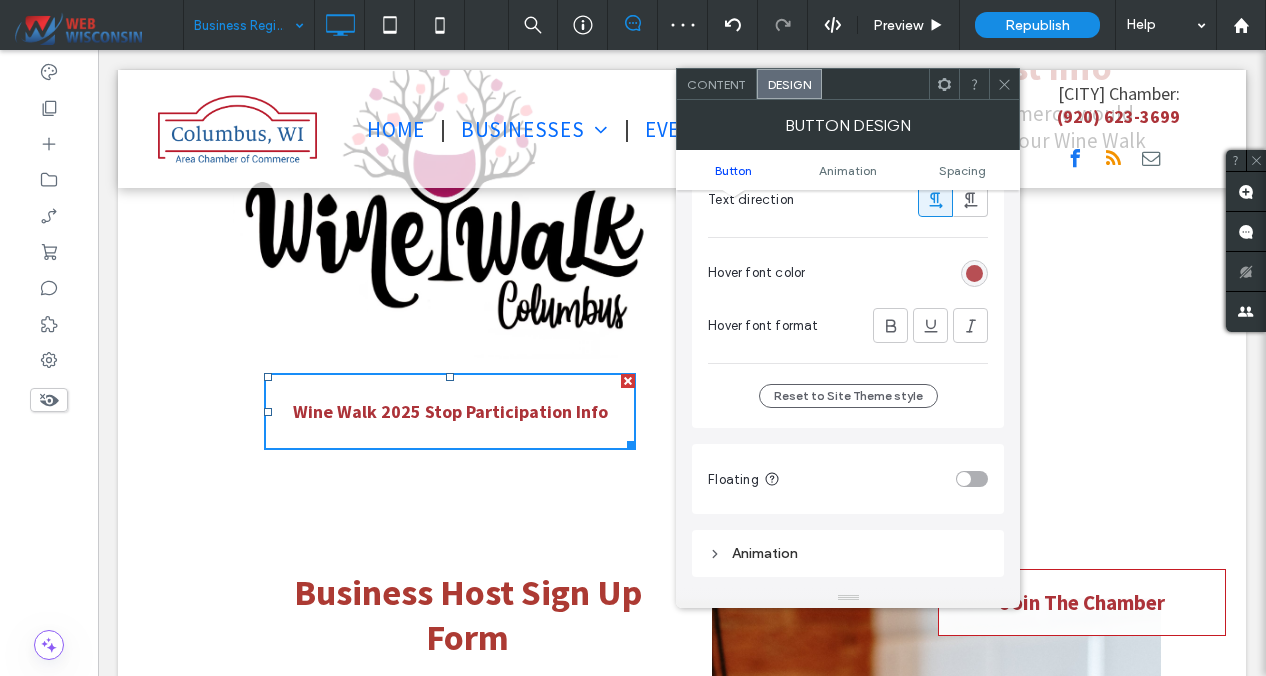 click 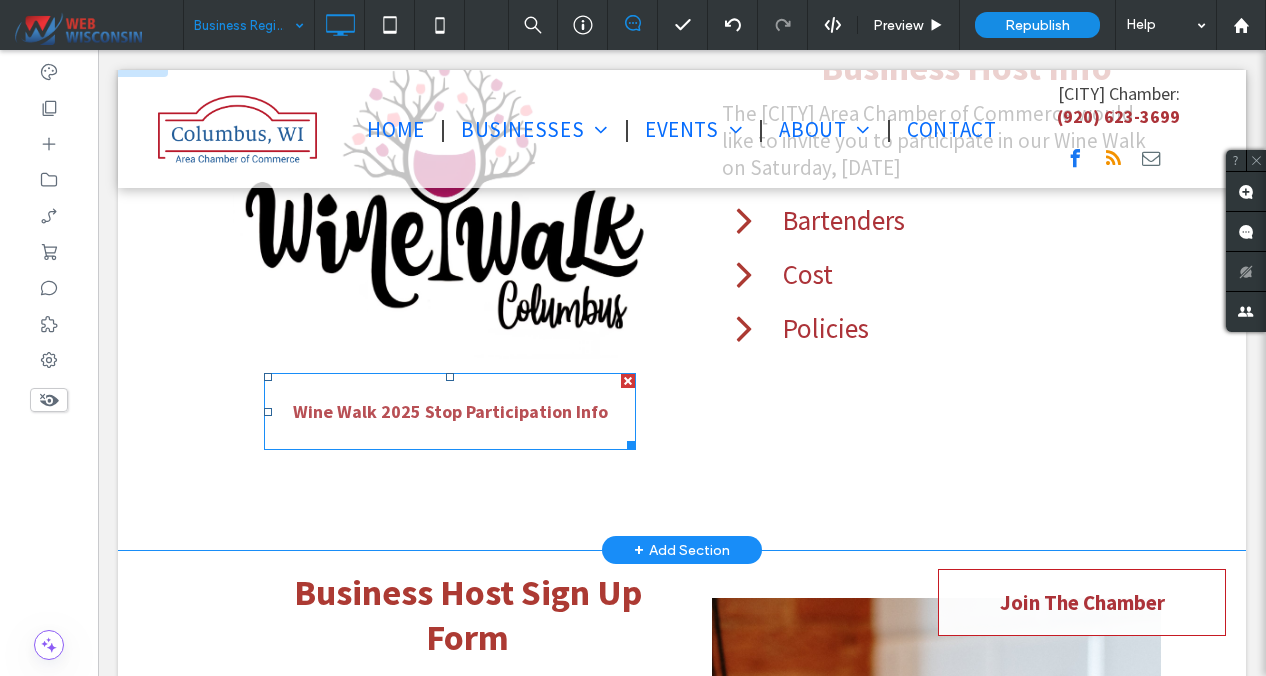 click on "Wine Walk 2025 Stop Participation Info" at bounding box center (450, 411) 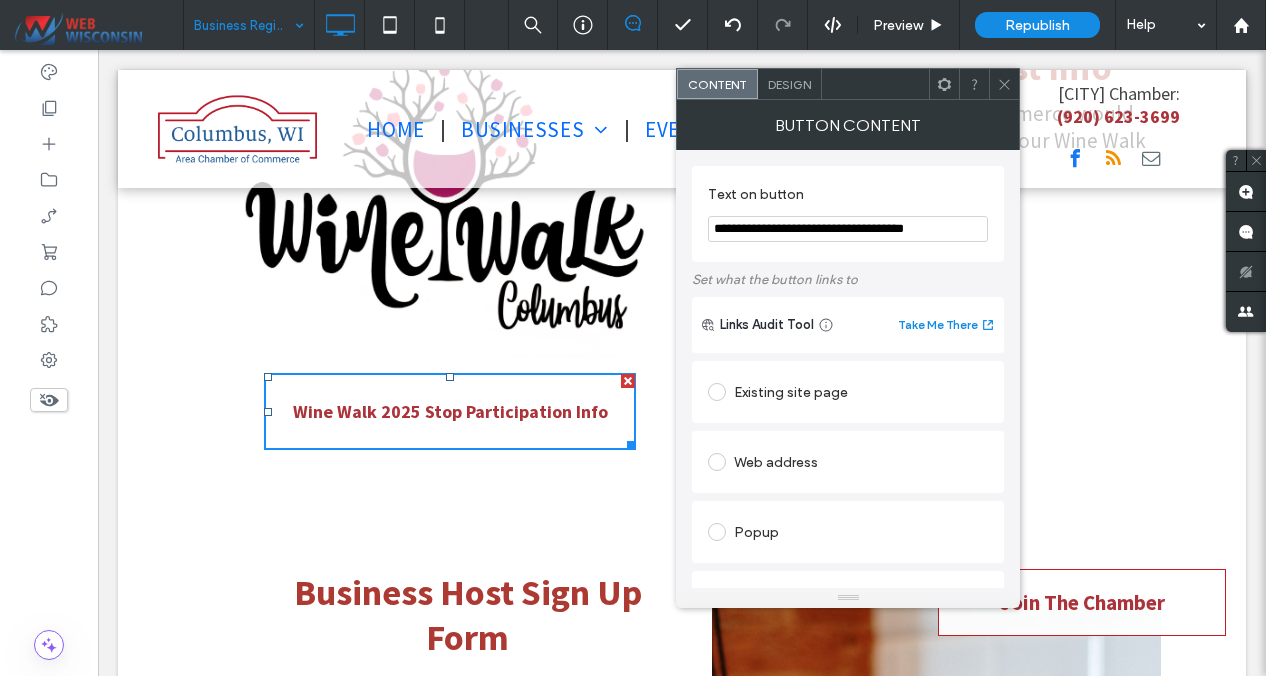 click on "Design" at bounding box center (789, 84) 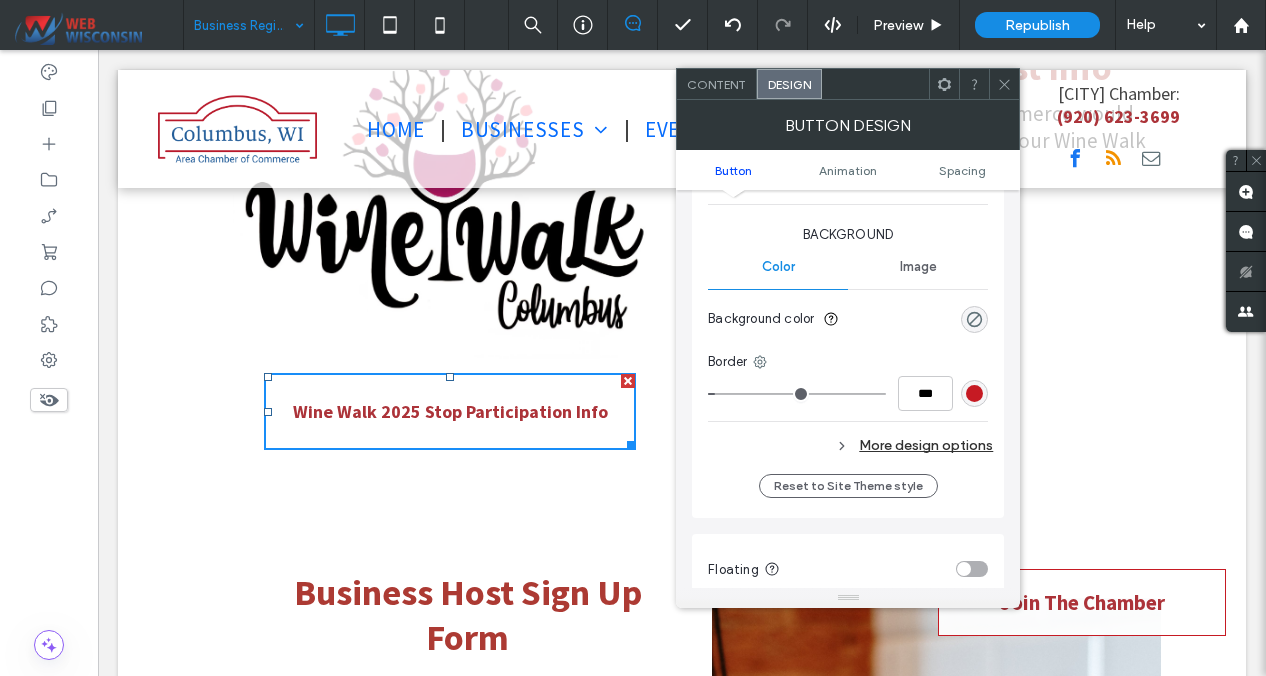 scroll, scrollTop: 549, scrollLeft: 0, axis: vertical 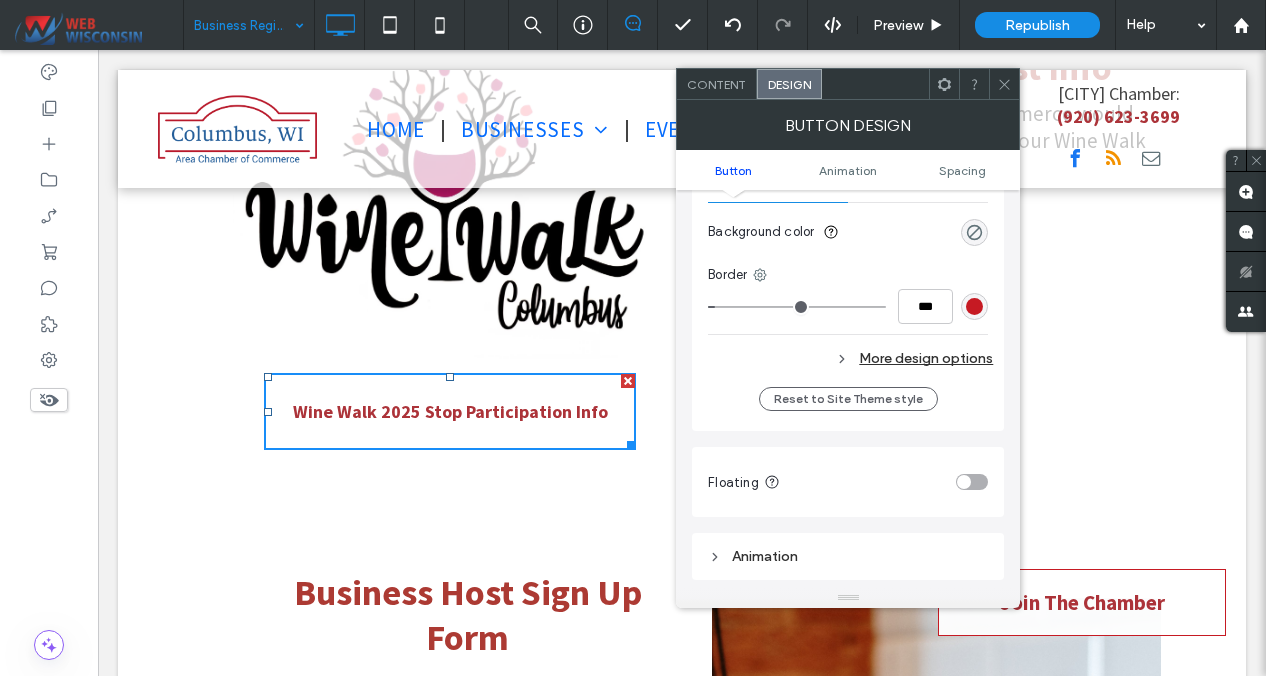 click on "More design options" at bounding box center (850, 358) 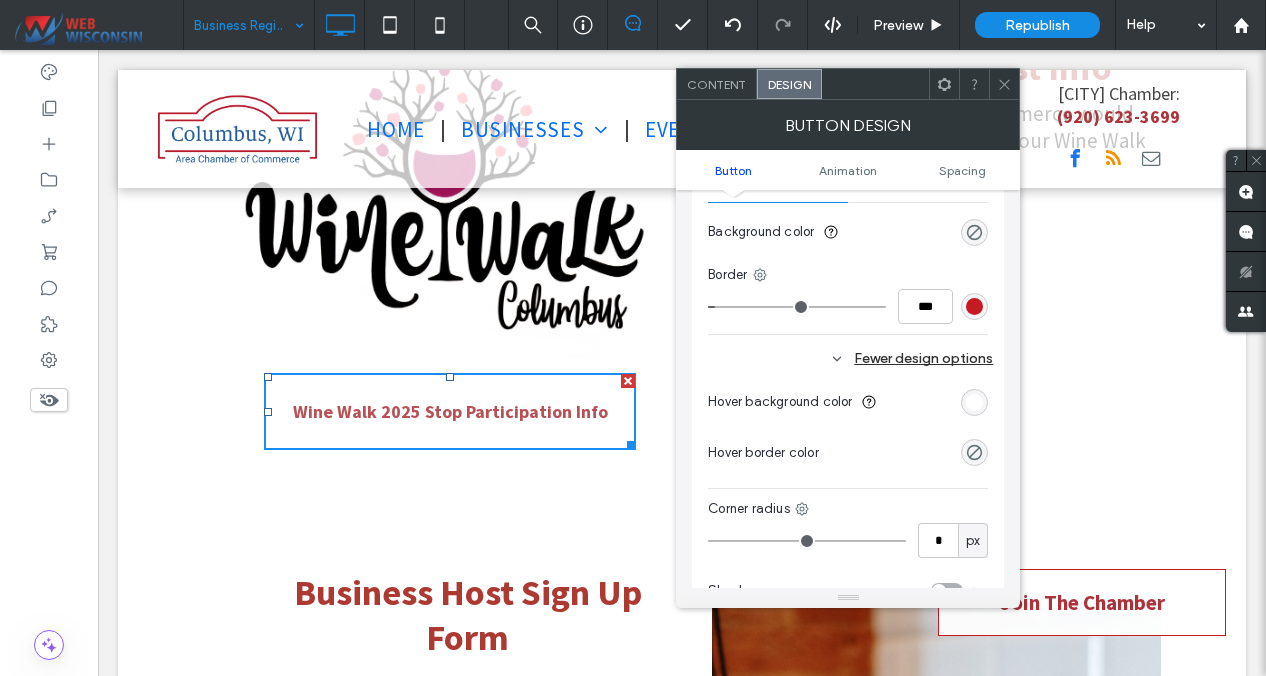 click at bounding box center (974, 402) 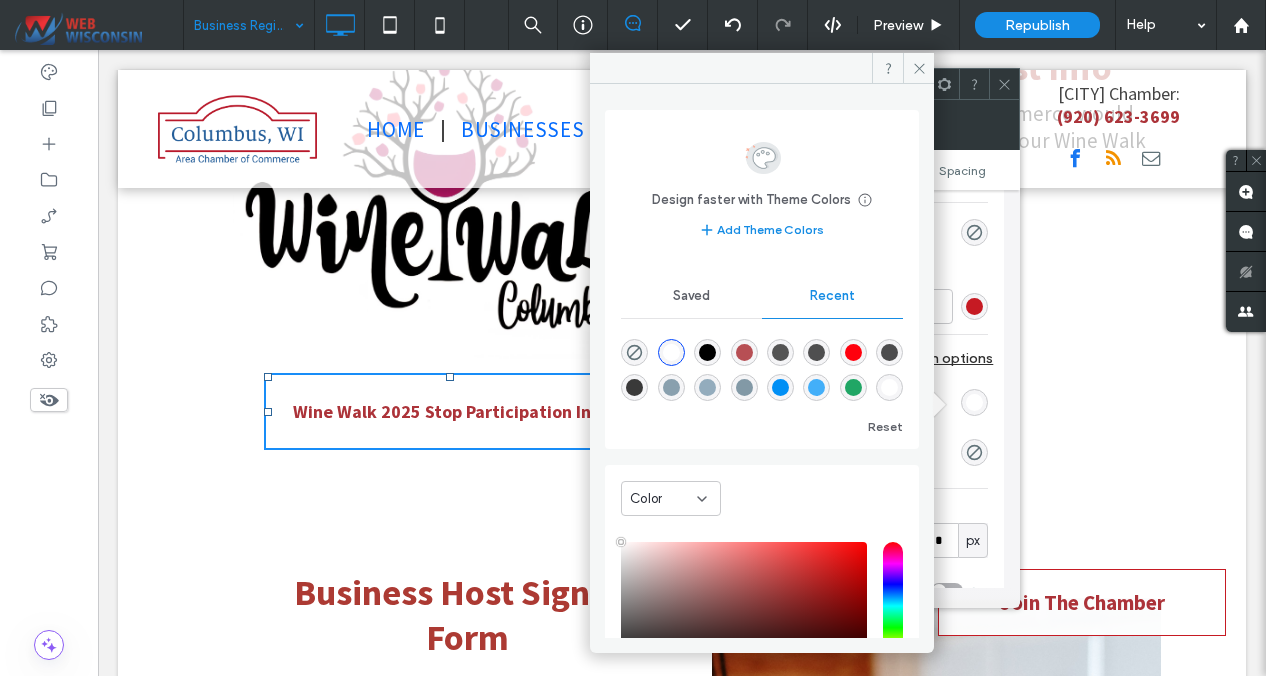 click at bounding box center (744, 352) 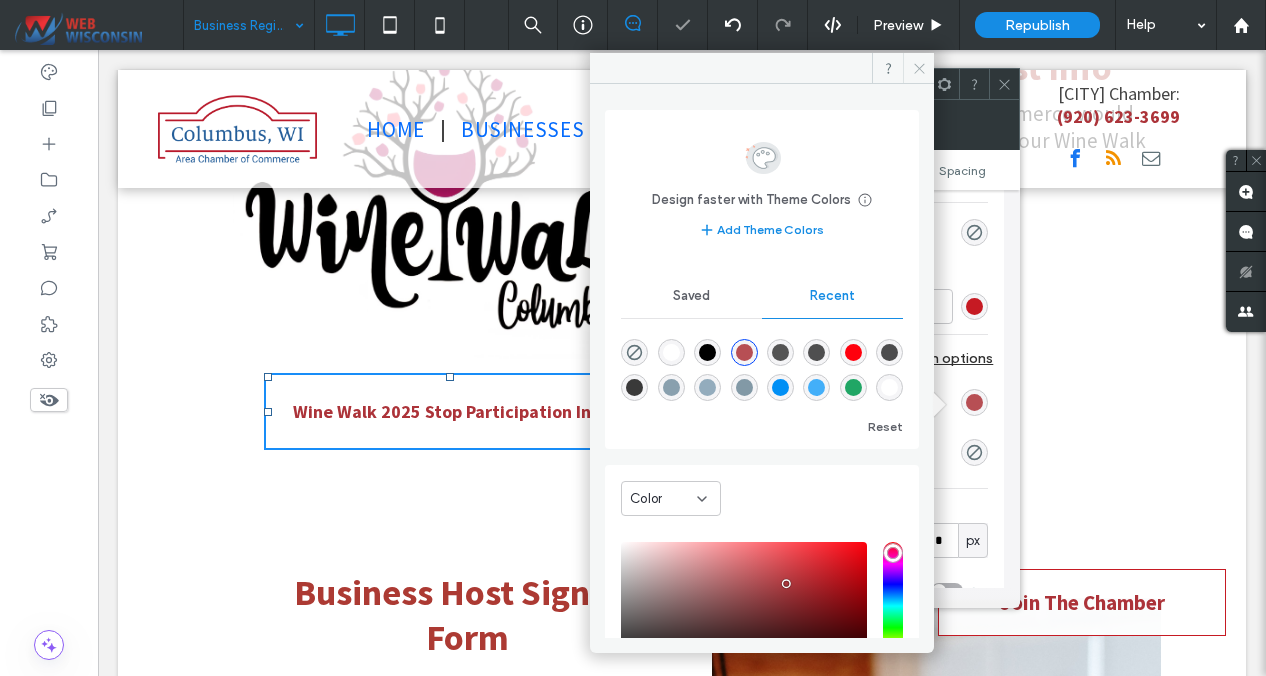 click 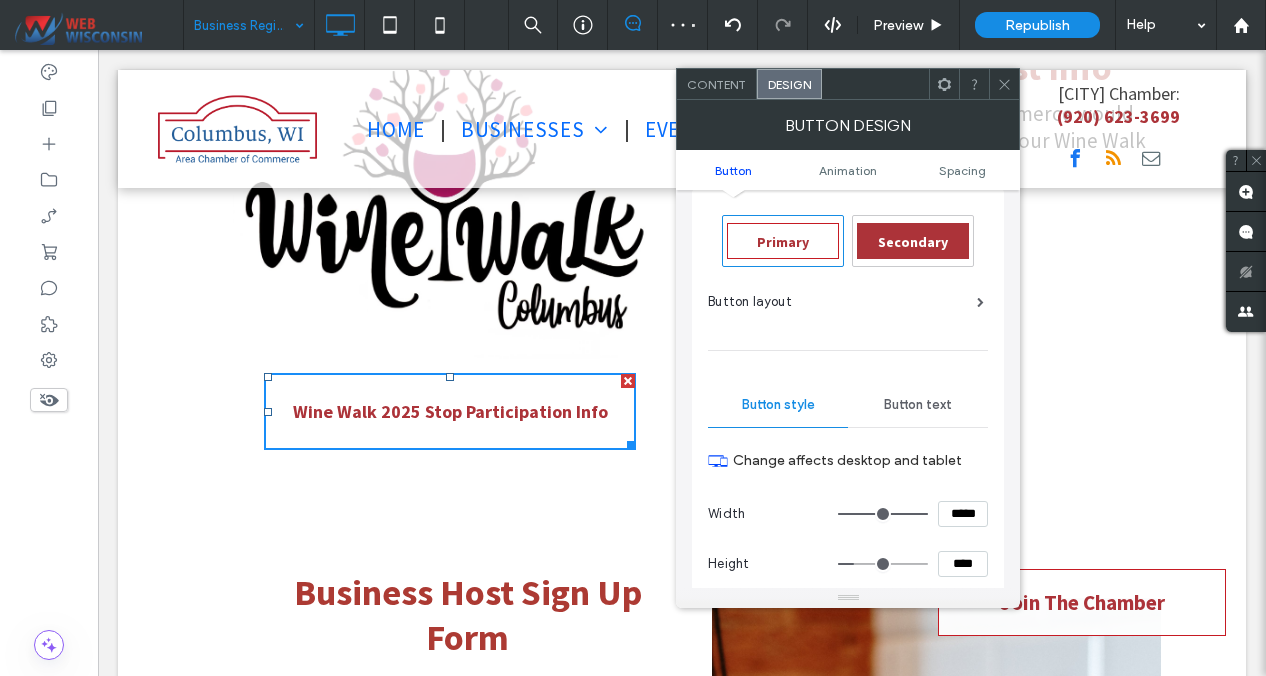 scroll, scrollTop: 0, scrollLeft: 0, axis: both 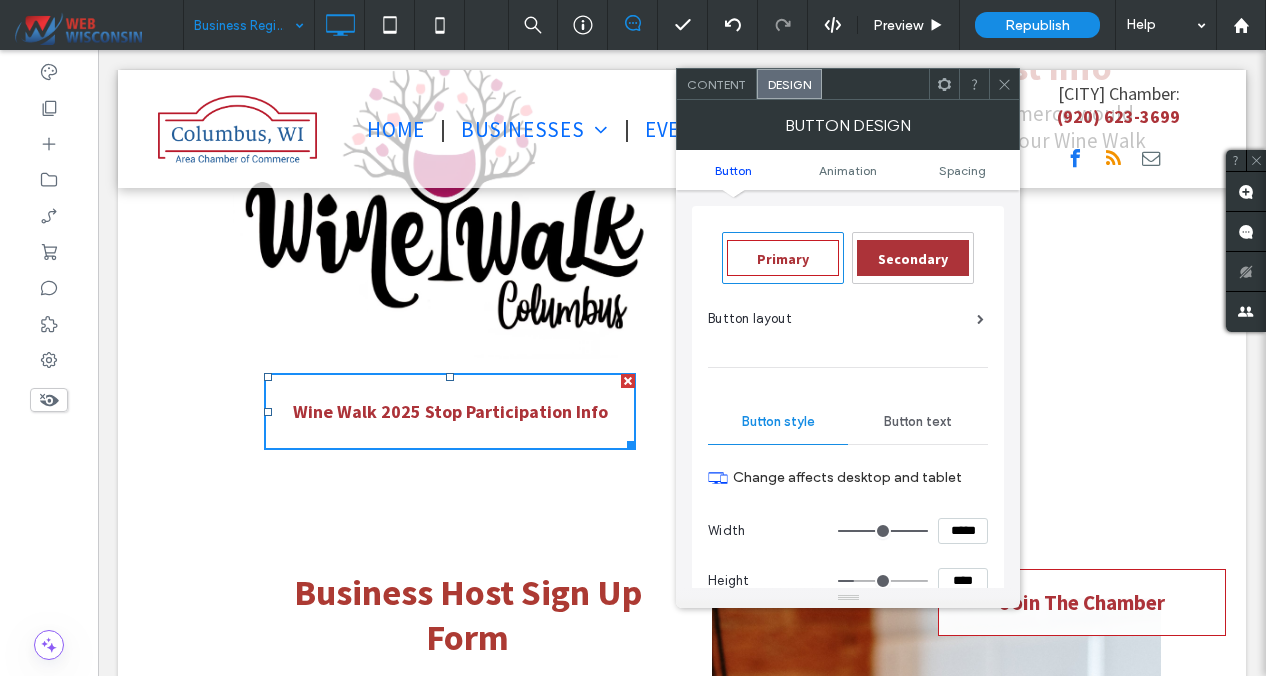 click on "Button text" at bounding box center (918, 422) 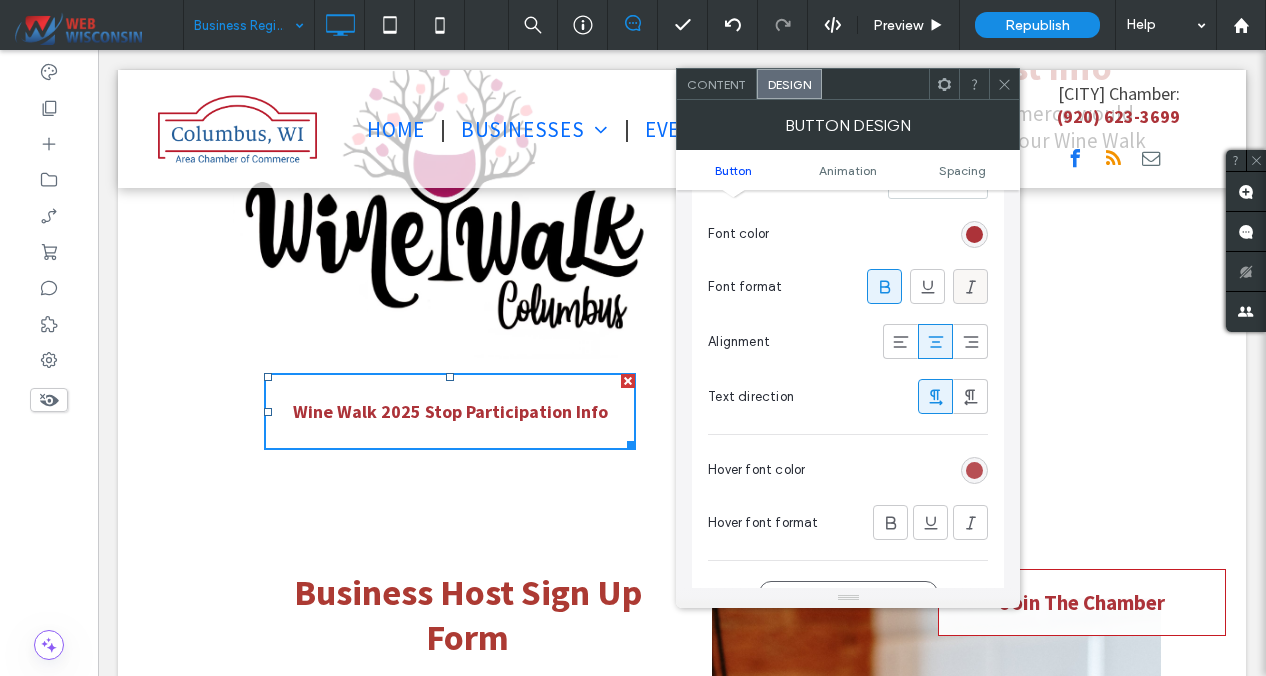 scroll, scrollTop: 426, scrollLeft: 0, axis: vertical 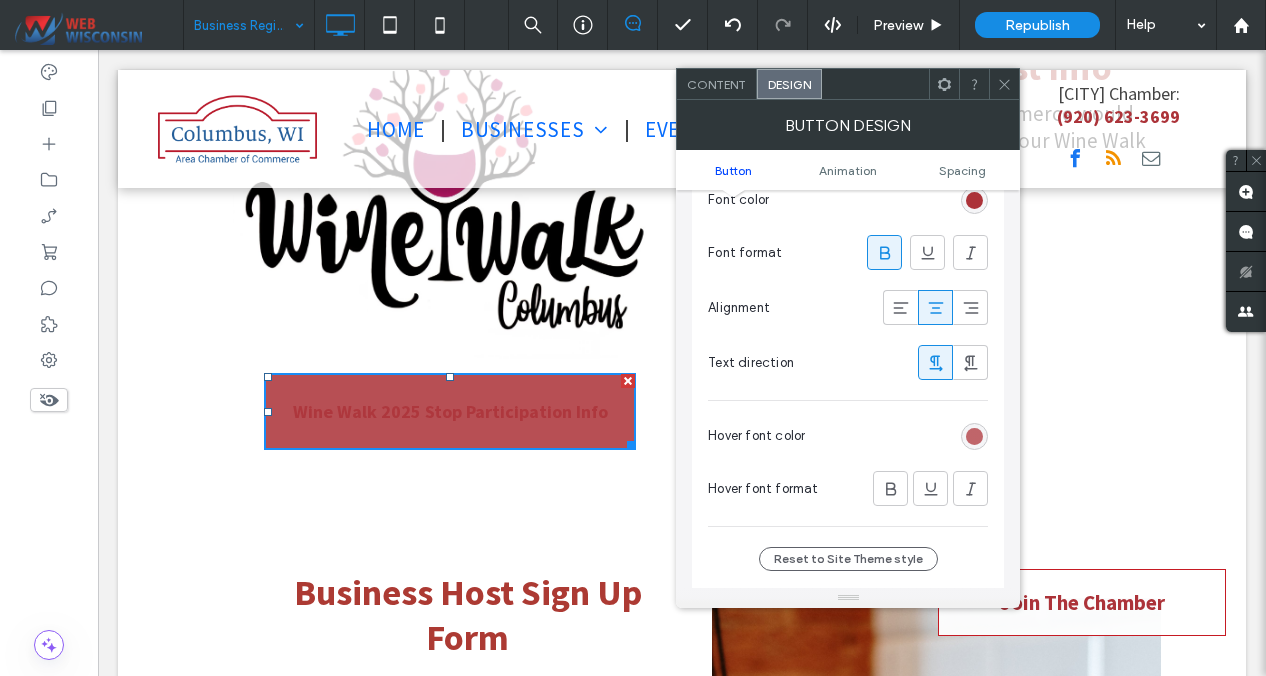 click at bounding box center (974, 436) 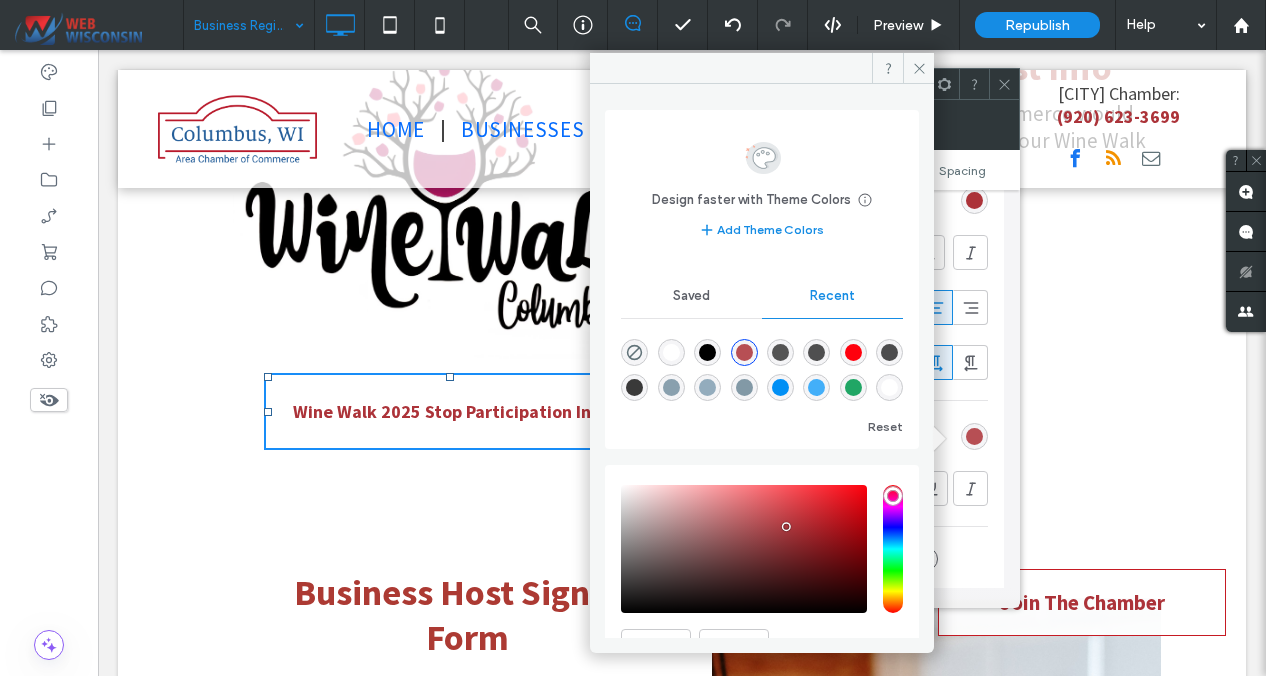 click at bounding box center [671, 352] 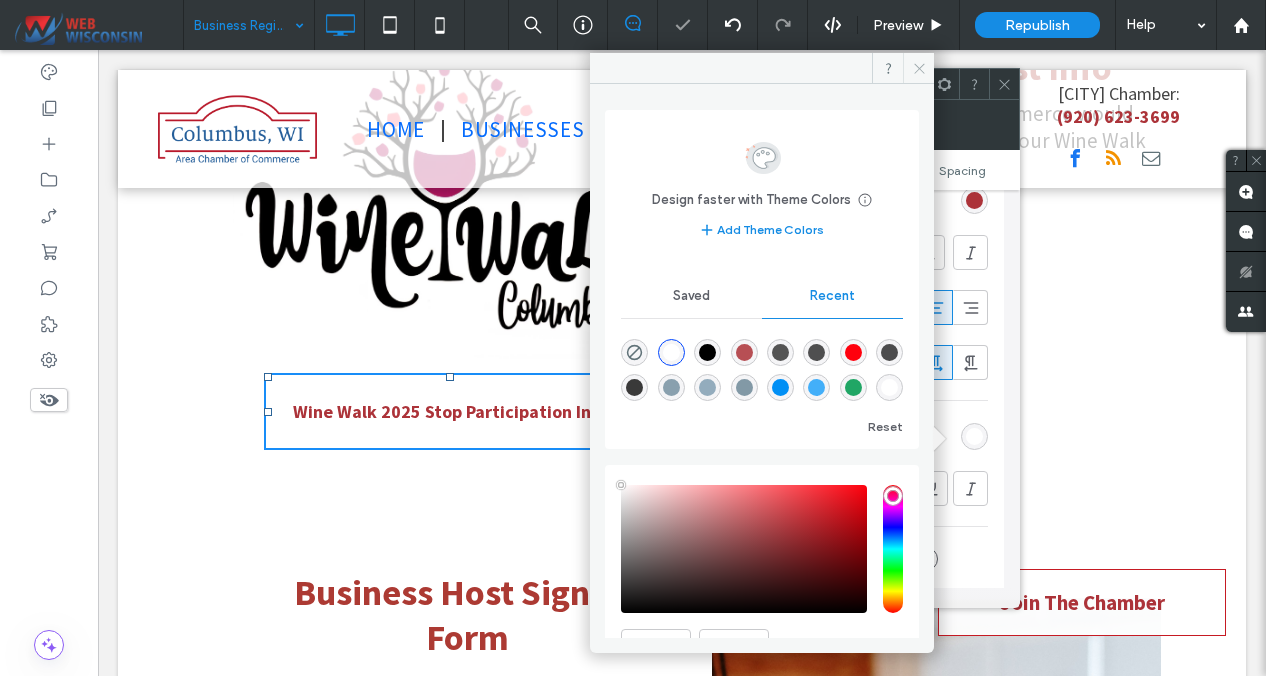 click 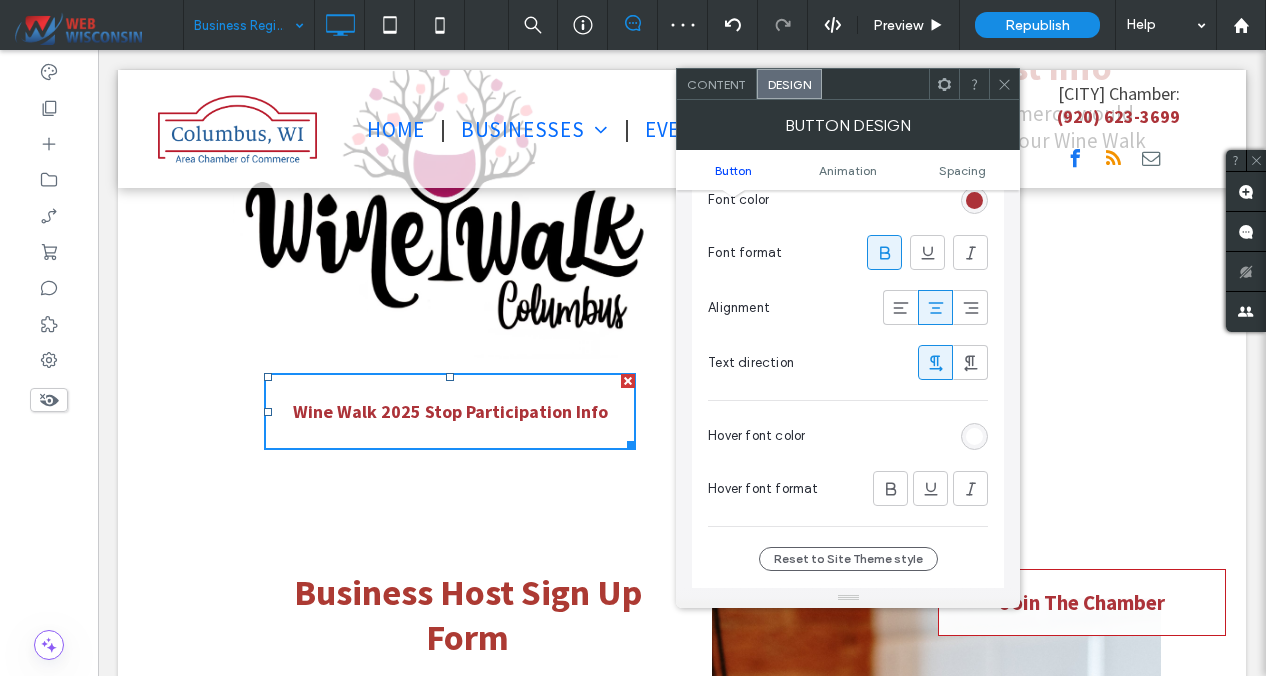 click at bounding box center (1004, 84) 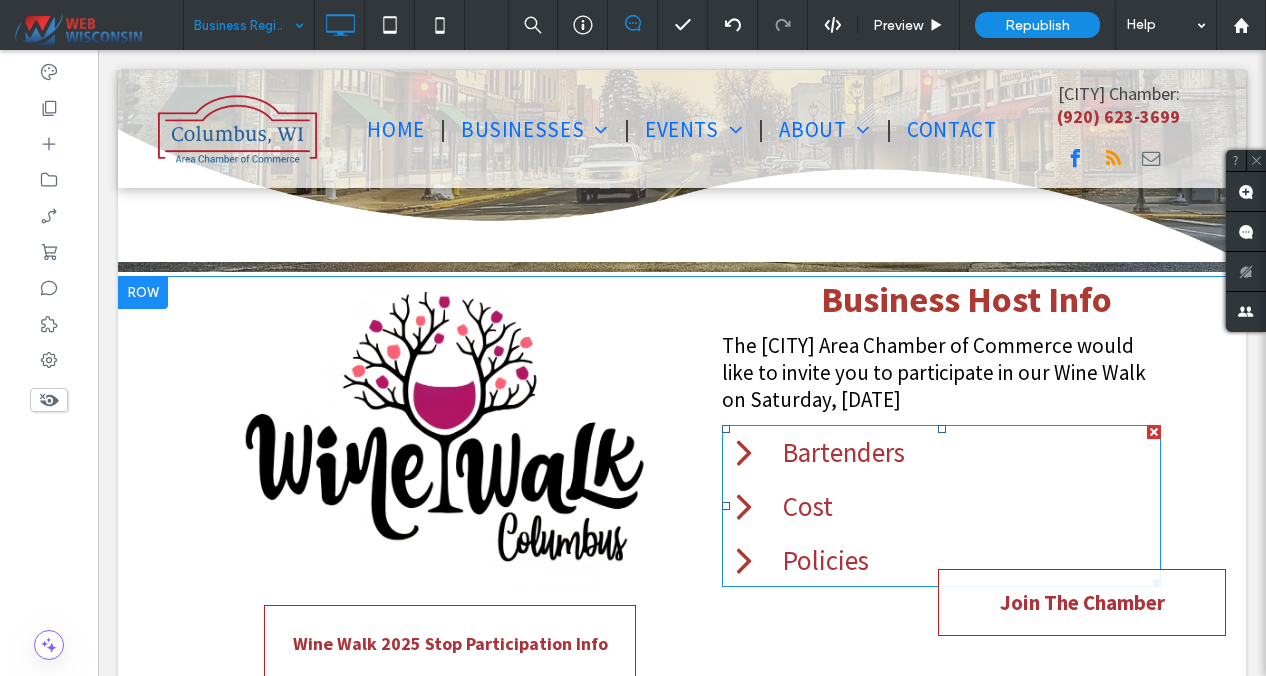scroll, scrollTop: 383, scrollLeft: 0, axis: vertical 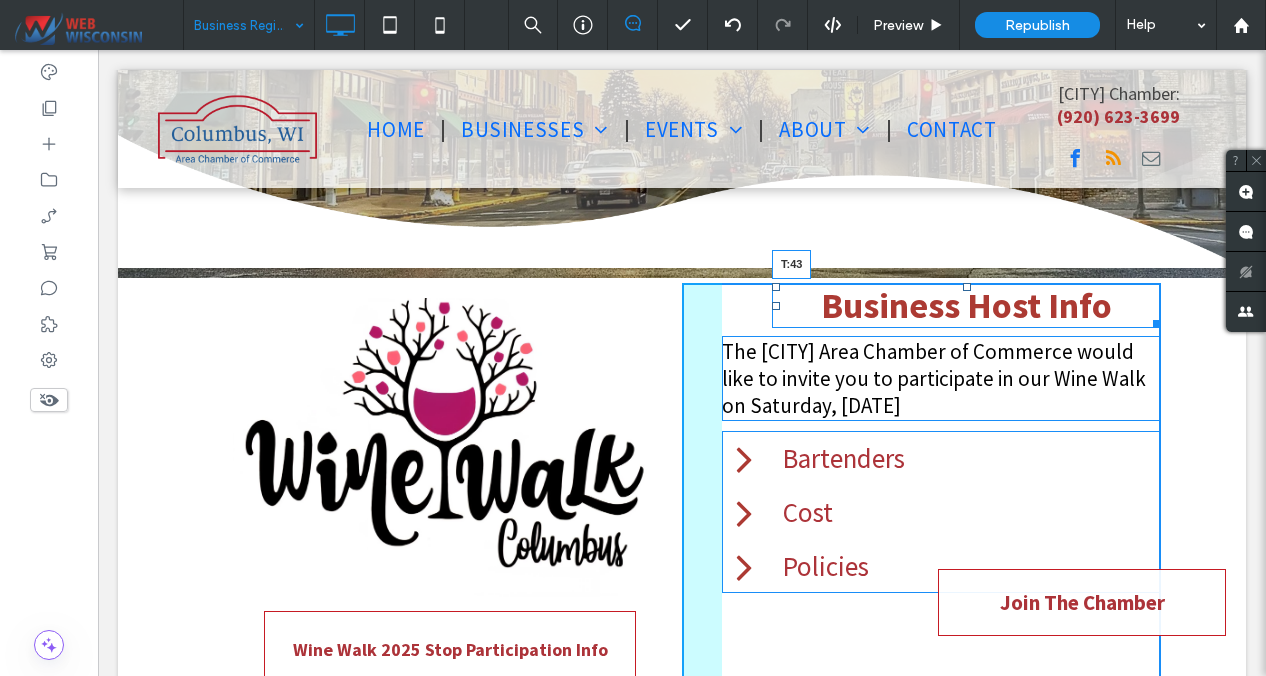 drag, startPoint x: 962, startPoint y: 288, endPoint x: 963, endPoint y: 331, distance: 43.011627 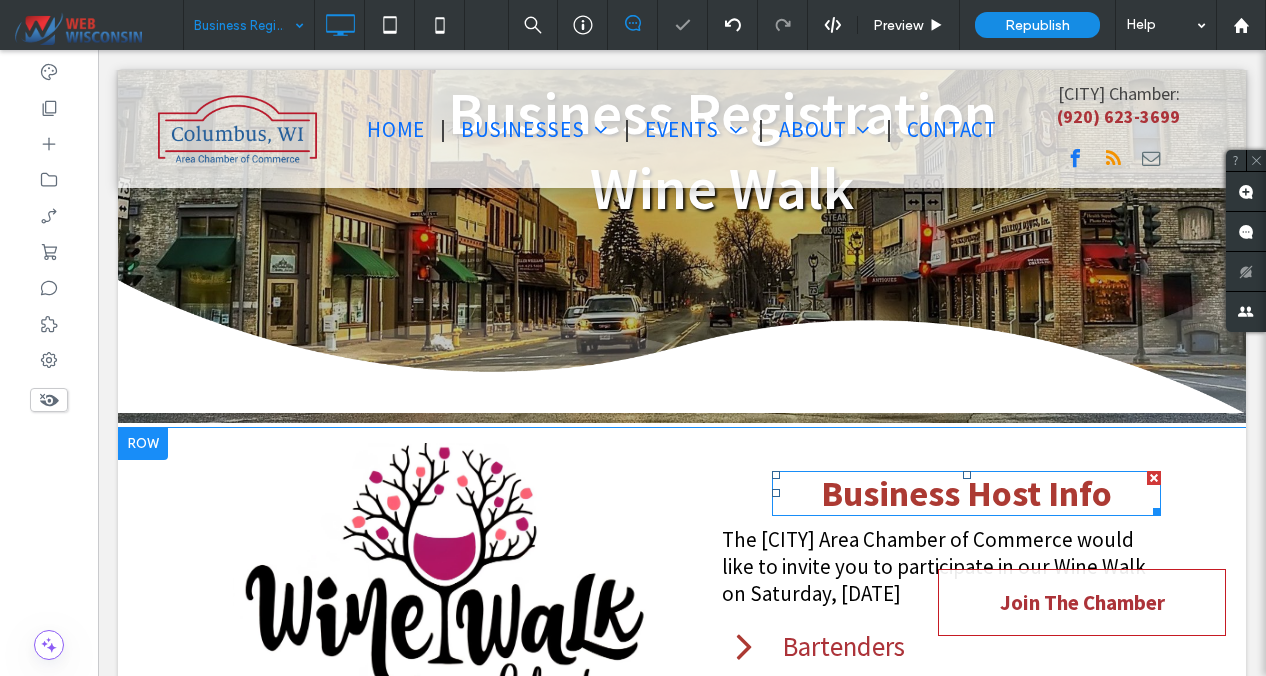 scroll, scrollTop: 203, scrollLeft: 0, axis: vertical 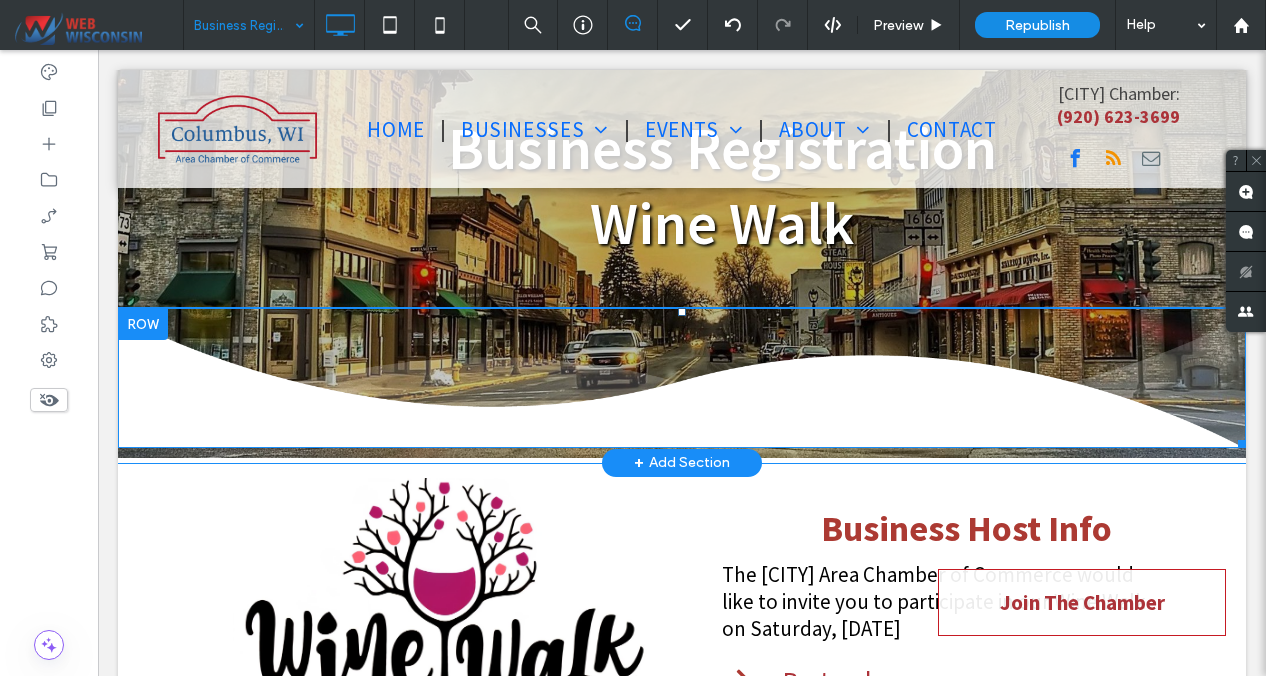 click at bounding box center [682, 378] 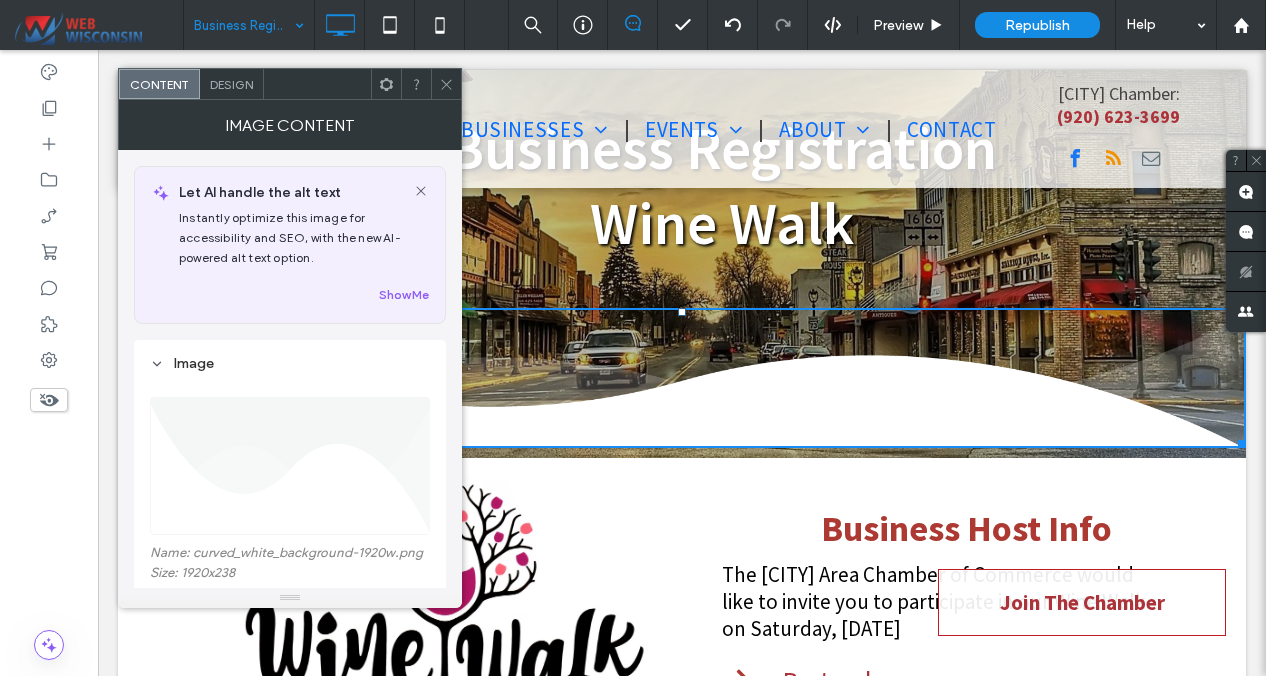 click on "Design" at bounding box center (232, 84) 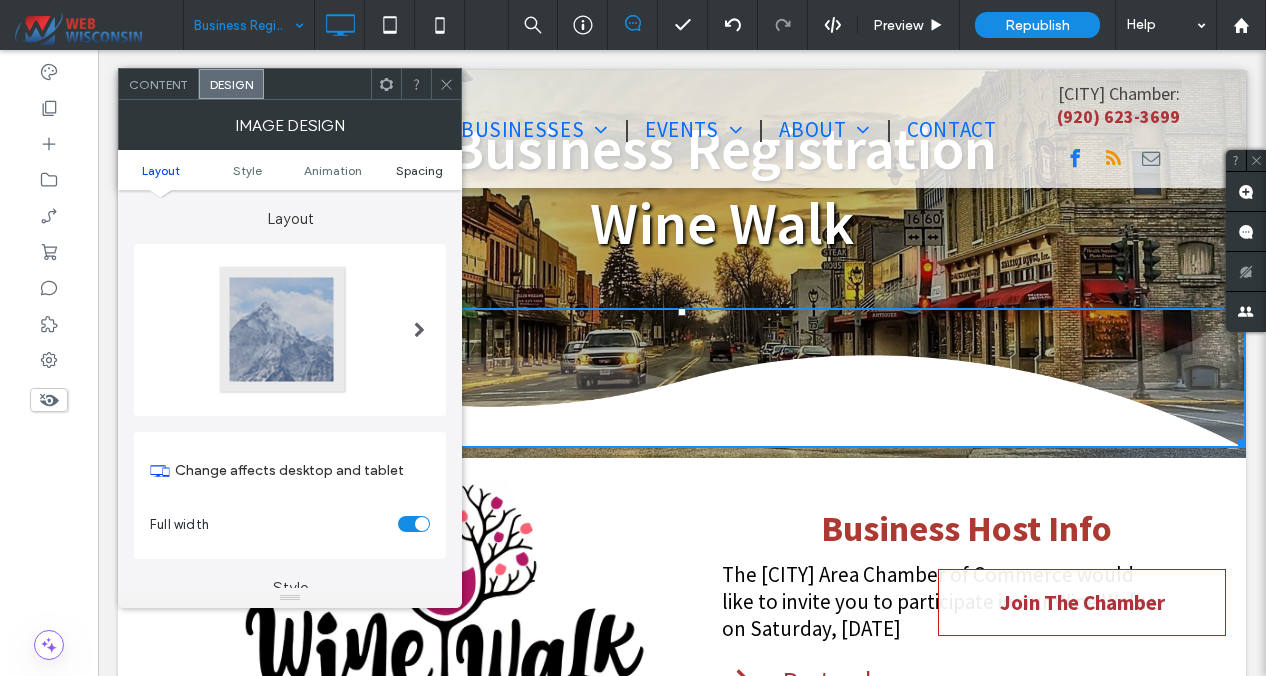 click on "Spacing" at bounding box center (419, 170) 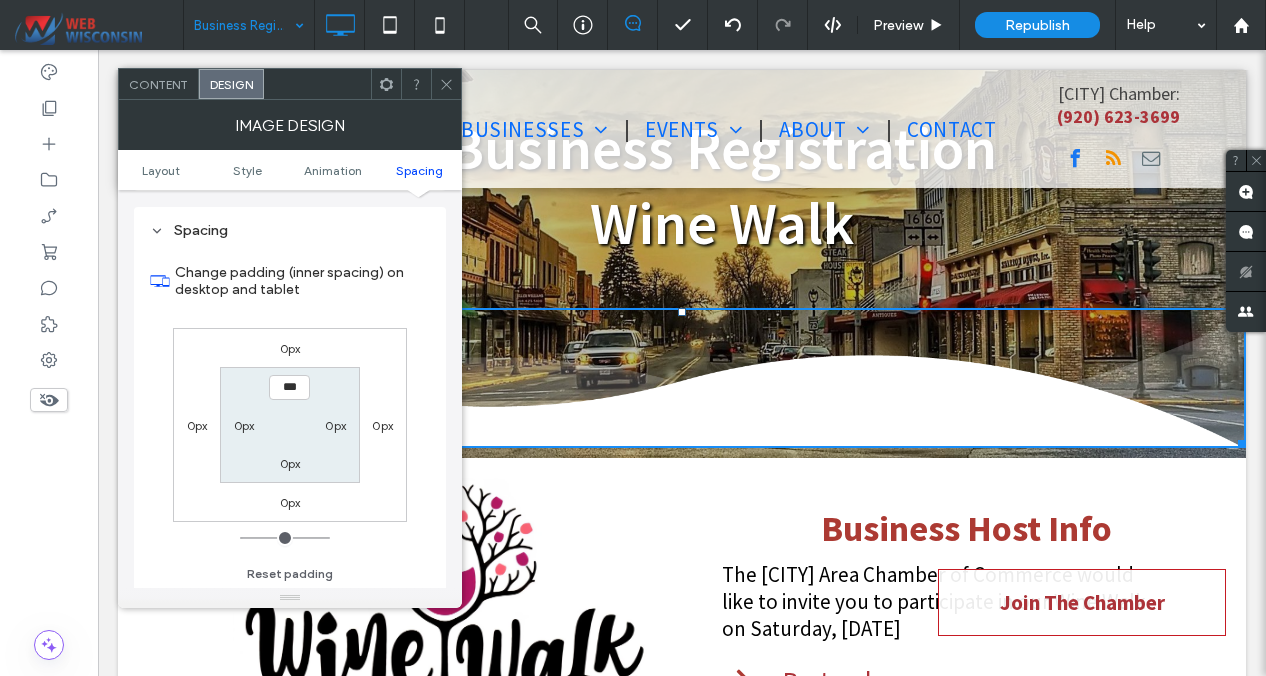 scroll, scrollTop: 957, scrollLeft: 0, axis: vertical 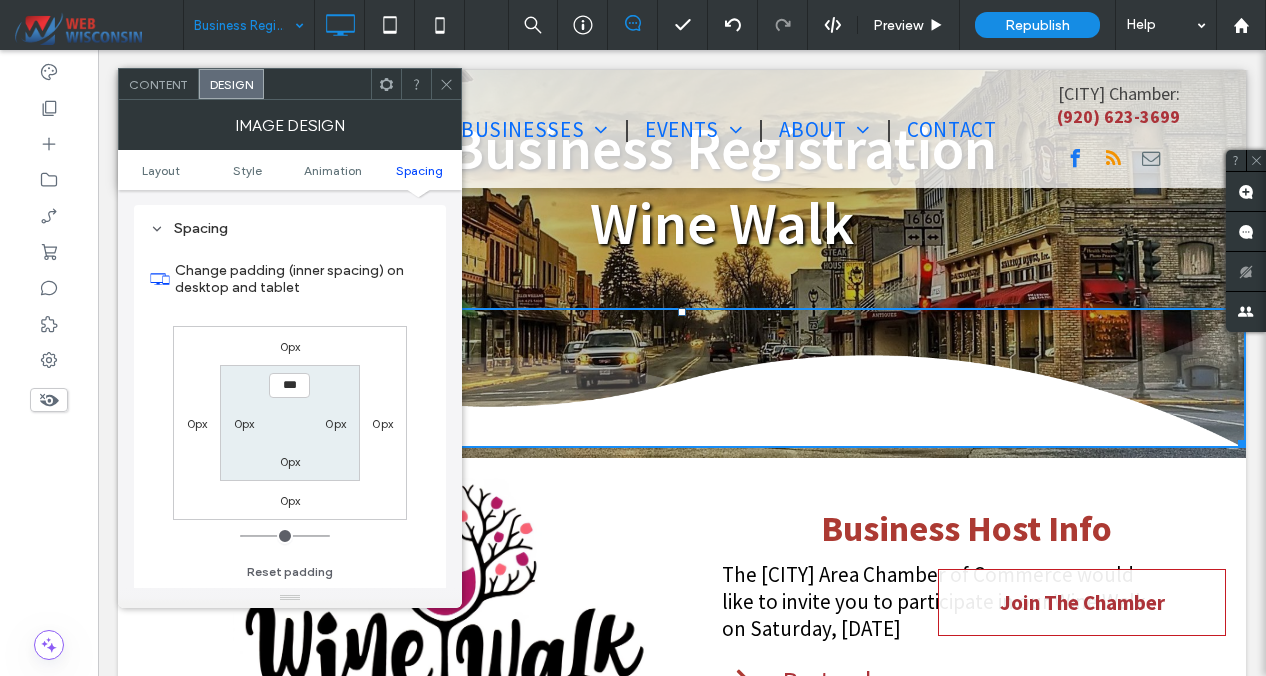 click on "0px" at bounding box center [290, 500] 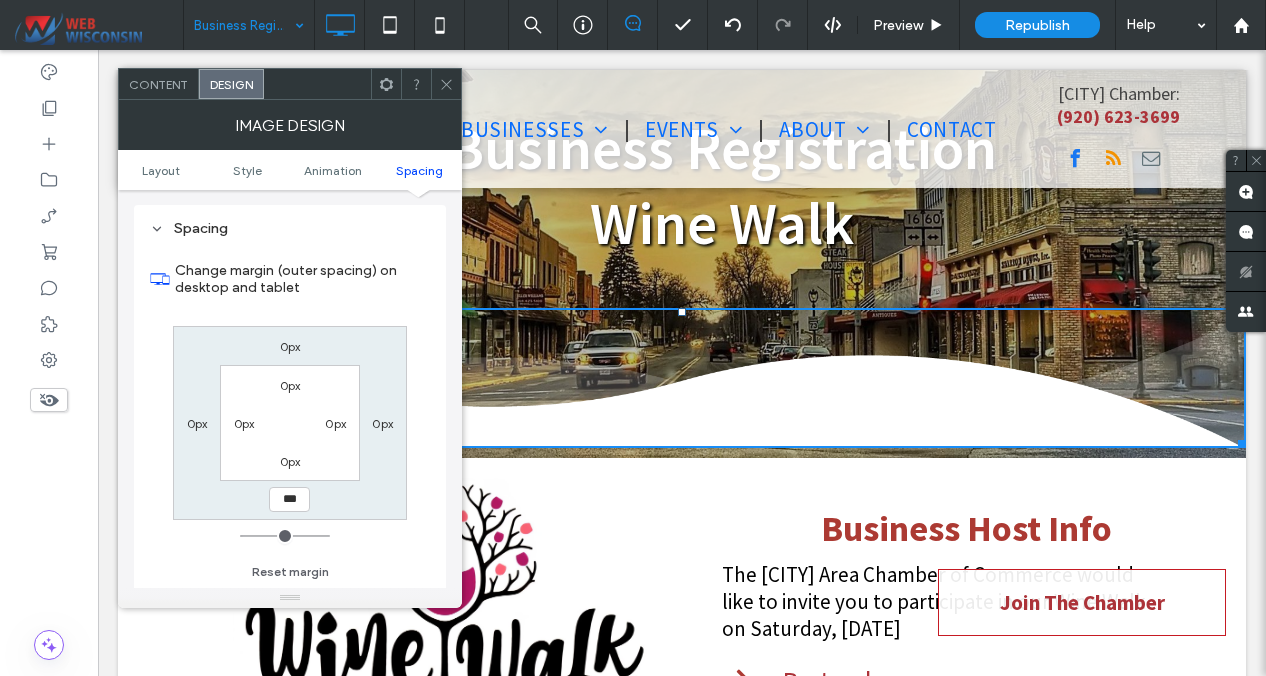 type on "***" 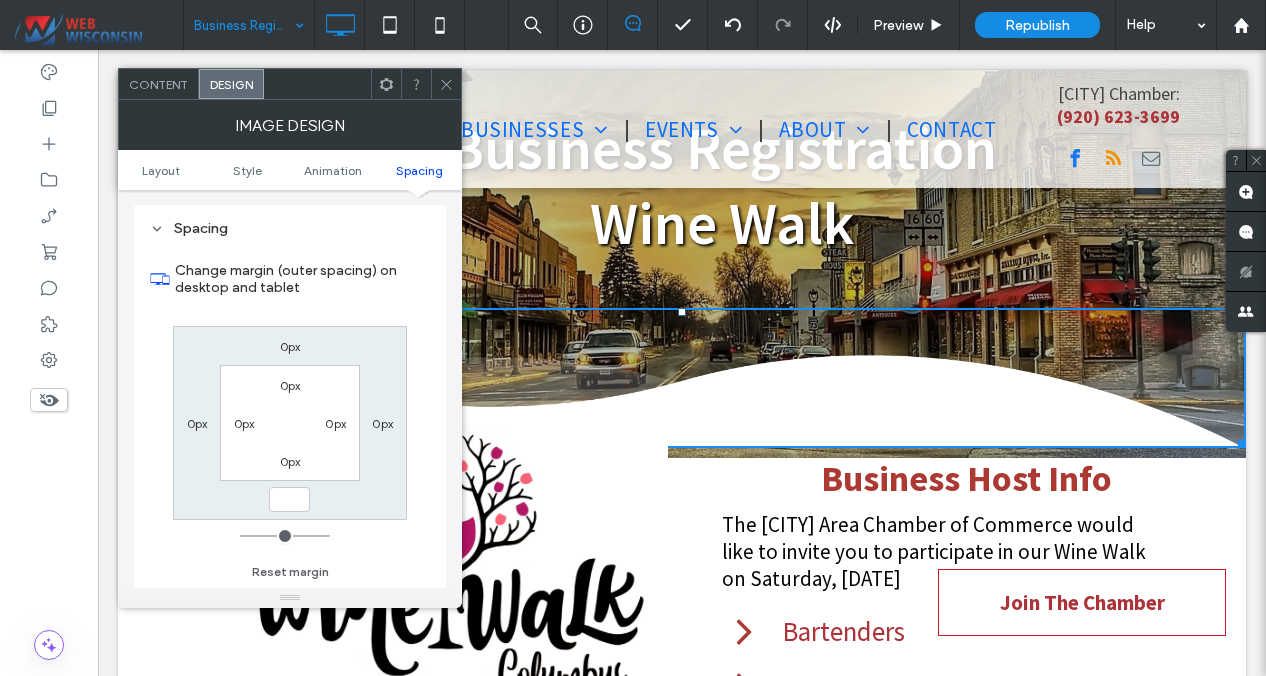 type 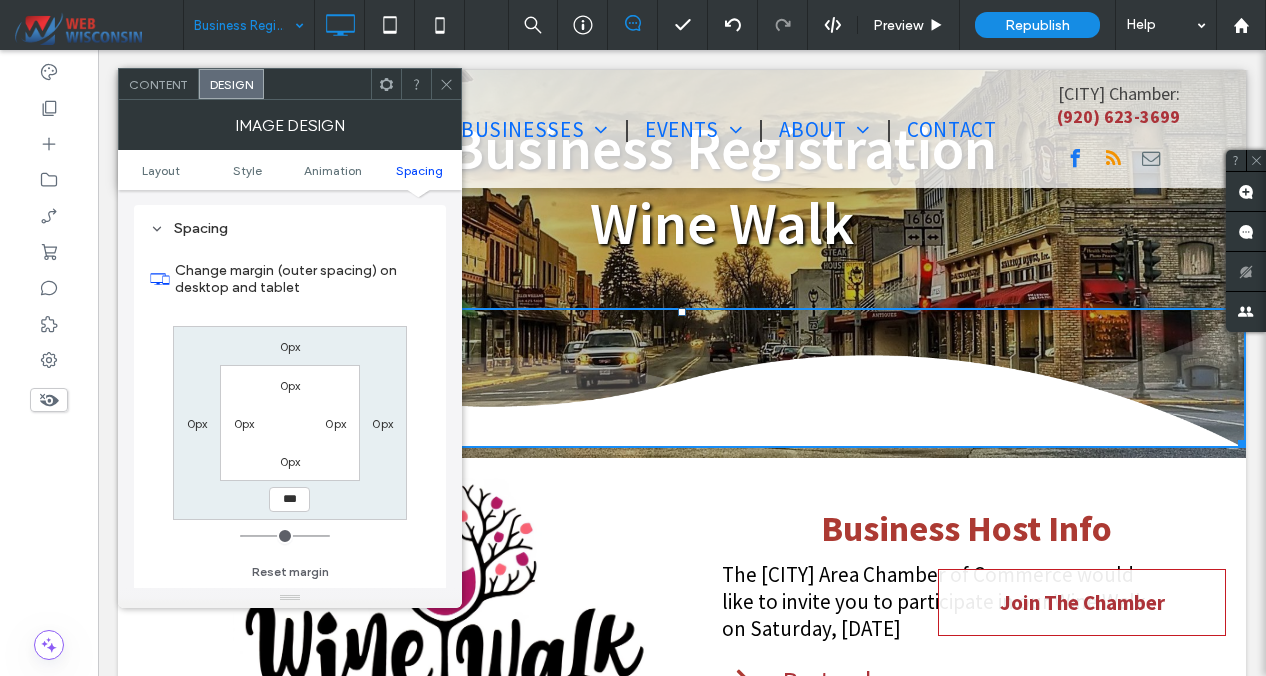 click on "0px" at bounding box center (290, 461) 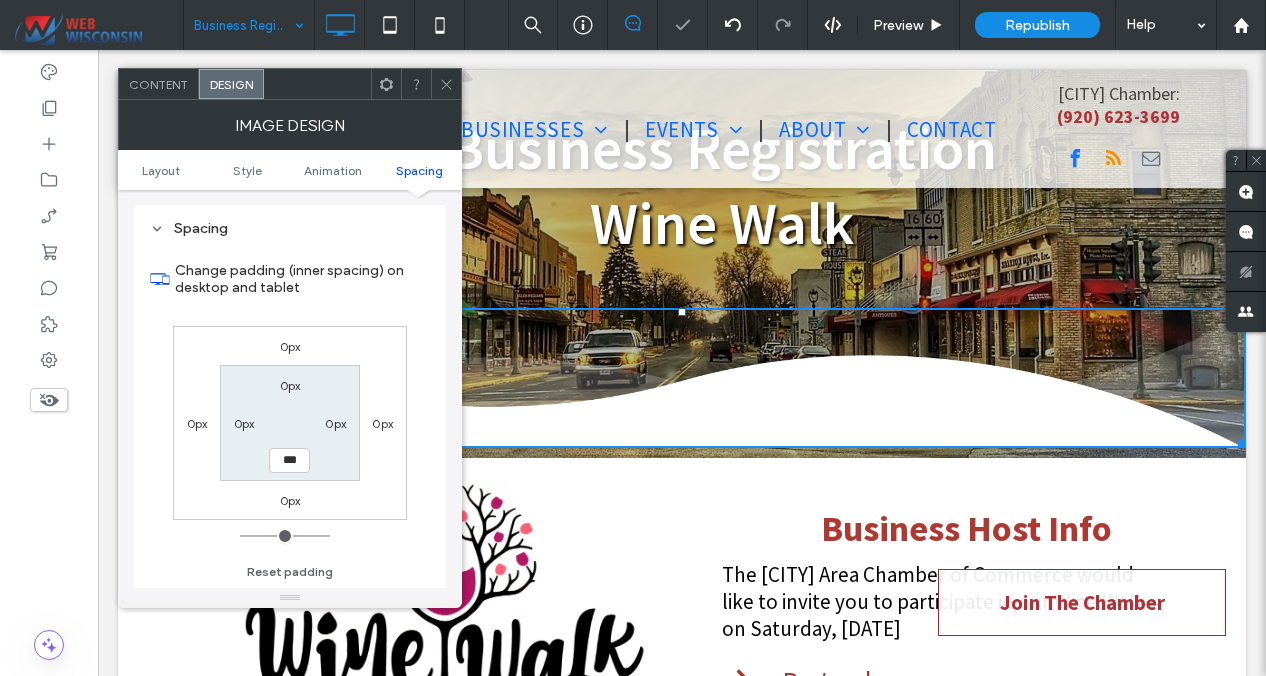 type on "***" 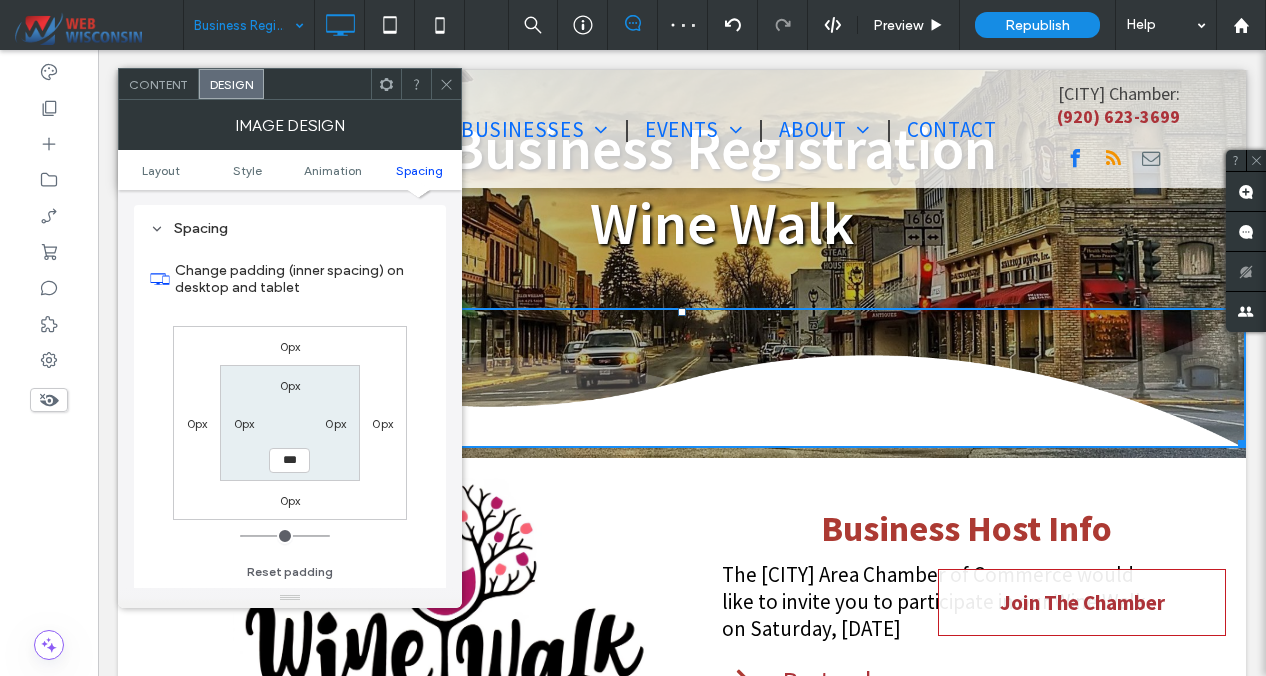 click 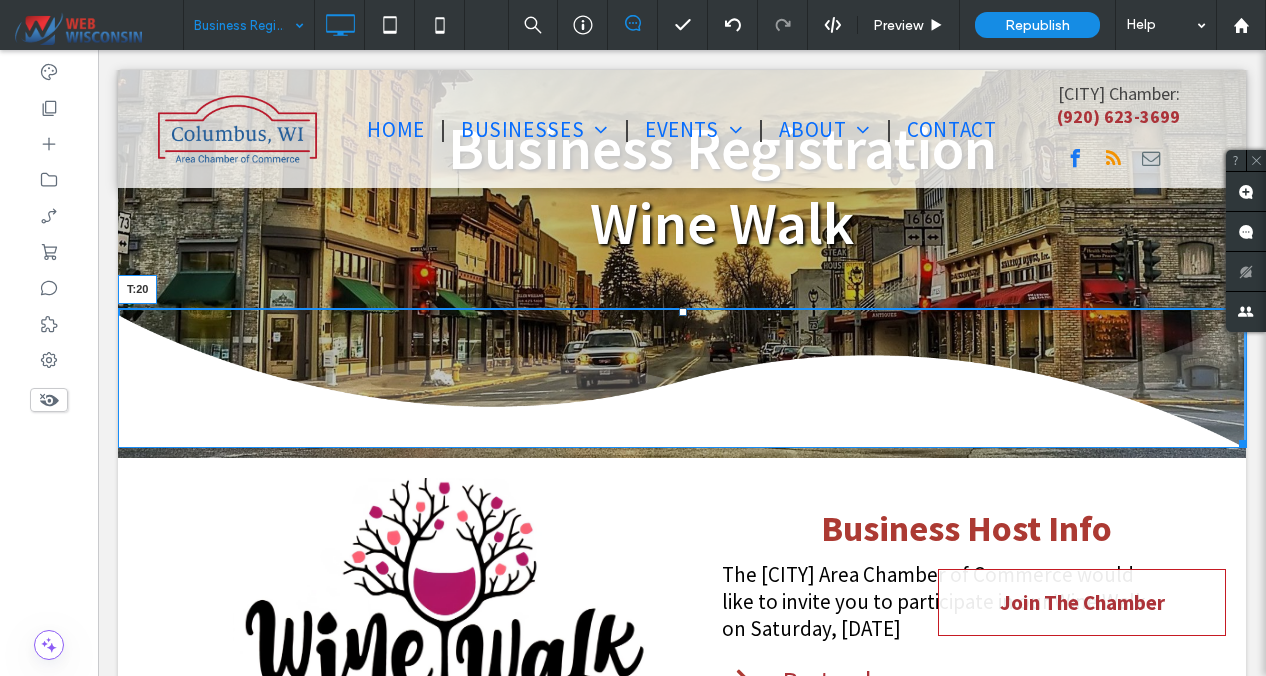 drag, startPoint x: 682, startPoint y: 316, endPoint x: 680, endPoint y: 336, distance: 20.09975 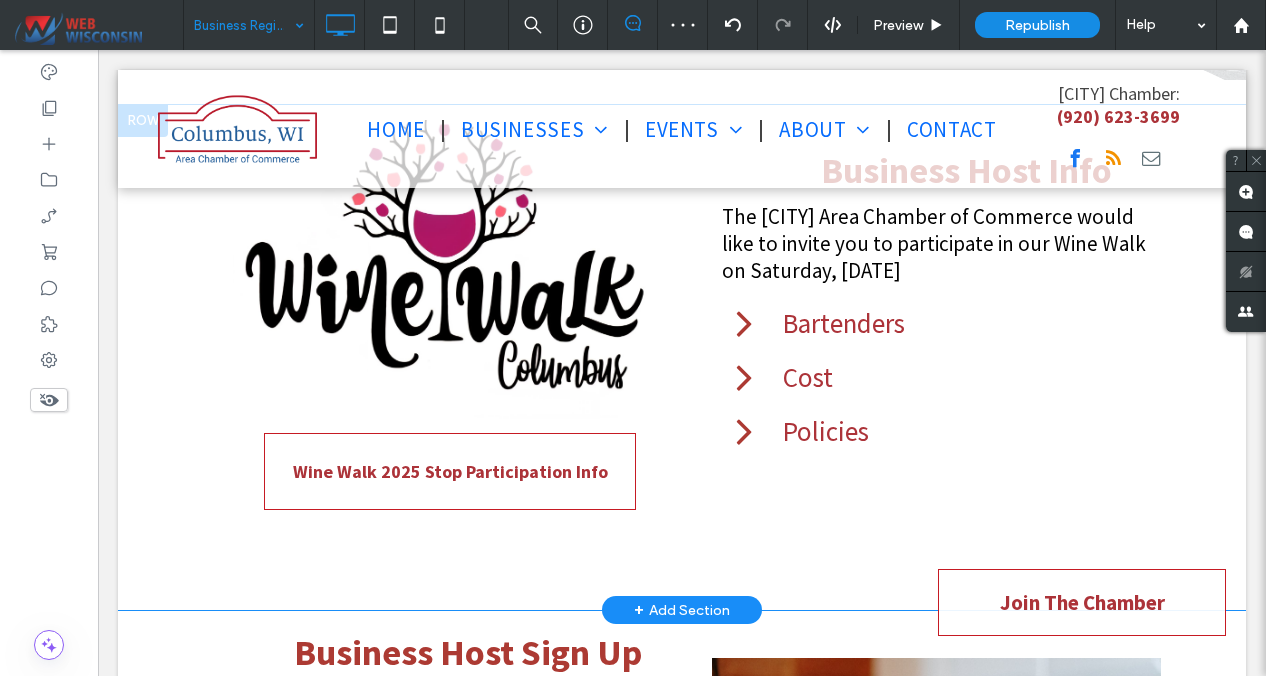 scroll, scrollTop: 582, scrollLeft: 0, axis: vertical 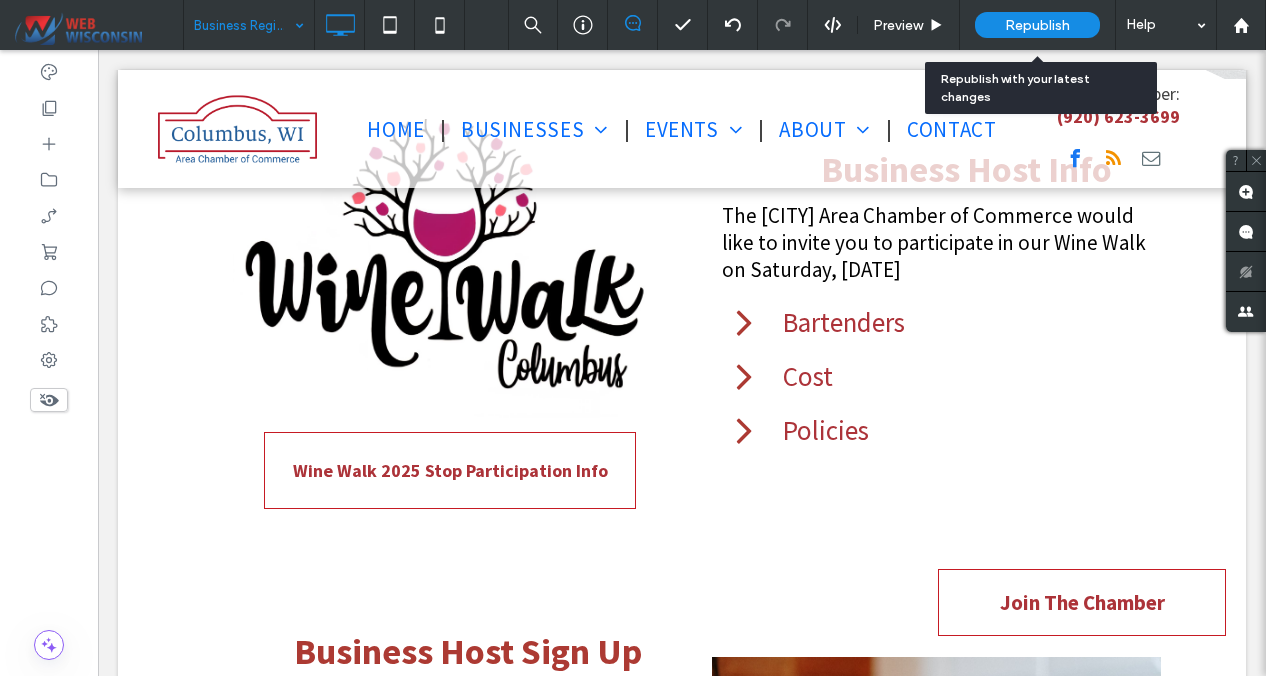 click on "Republish" at bounding box center (1037, 25) 